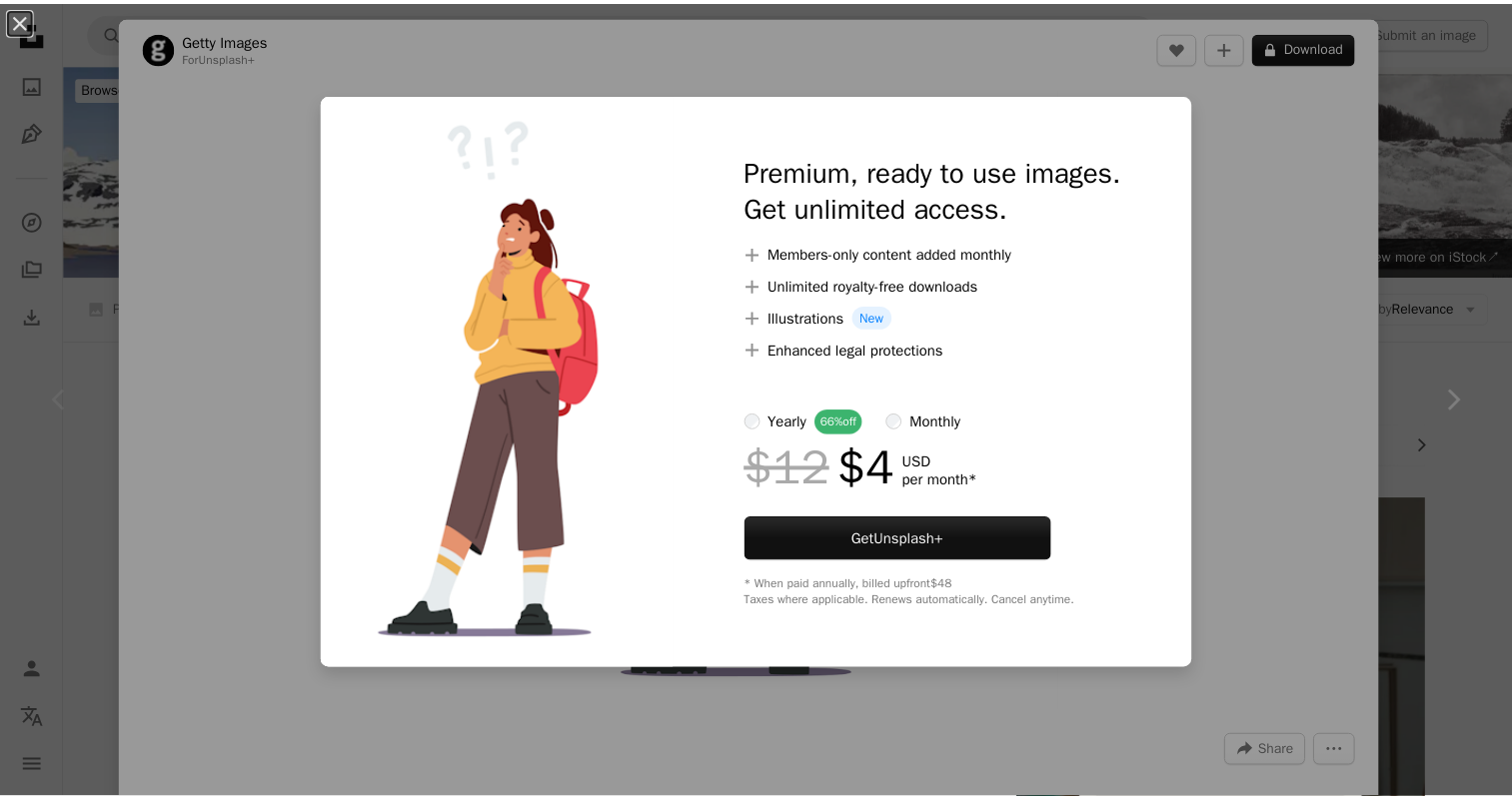 scroll, scrollTop: 335, scrollLeft: 0, axis: vertical 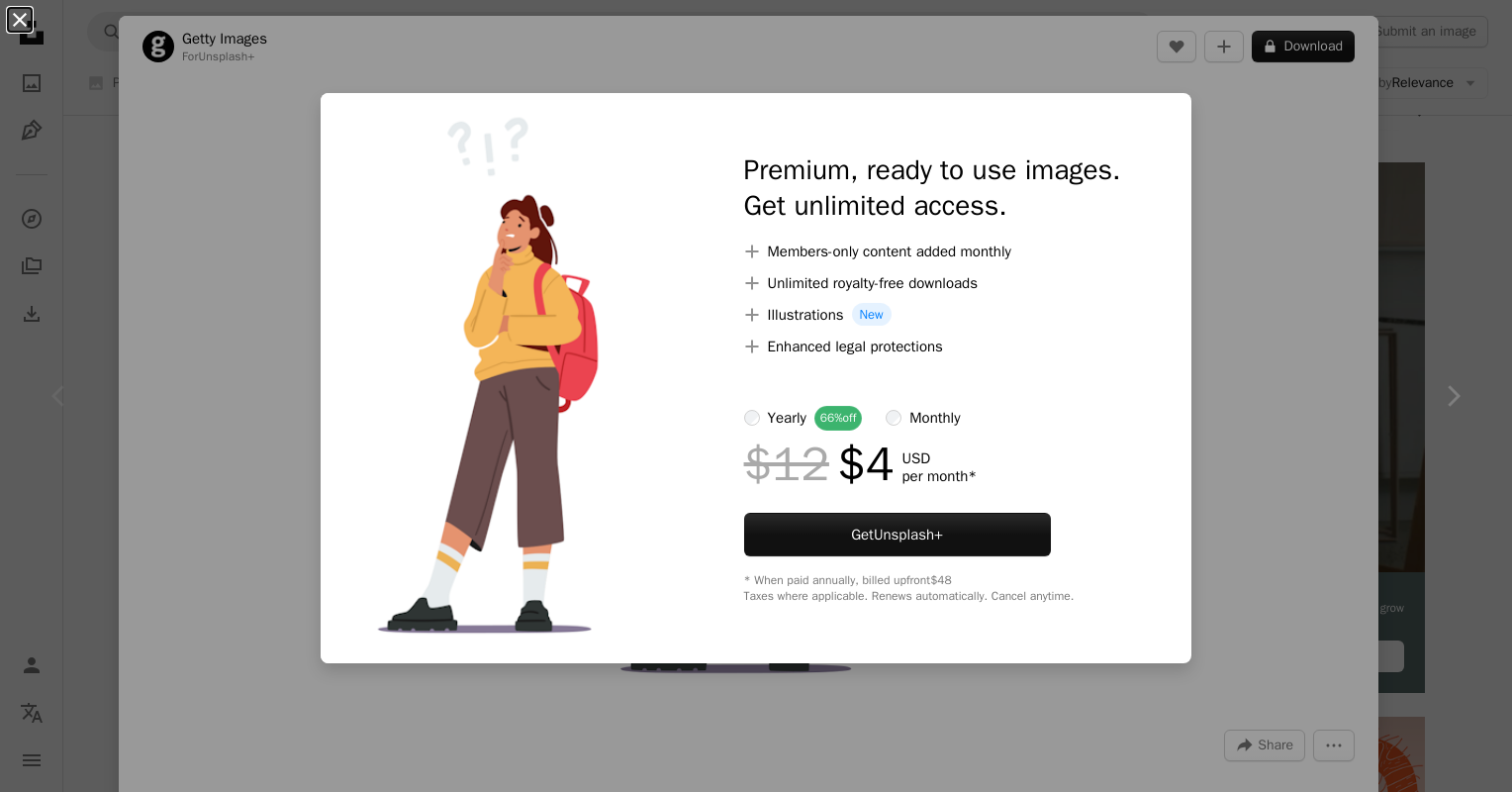 click on "An X shape" at bounding box center [20, 20] 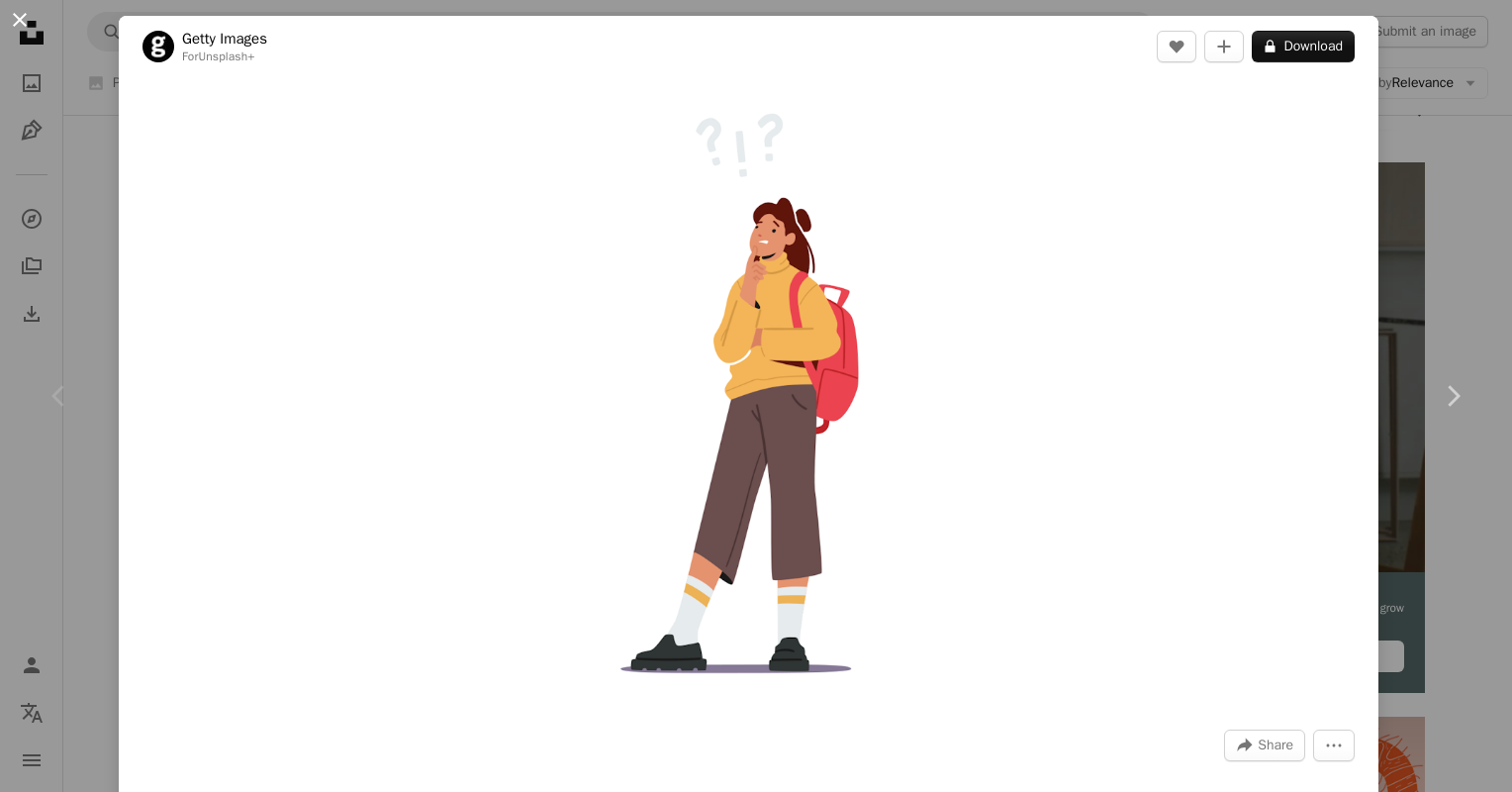 click on "An X shape" at bounding box center [20, 20] 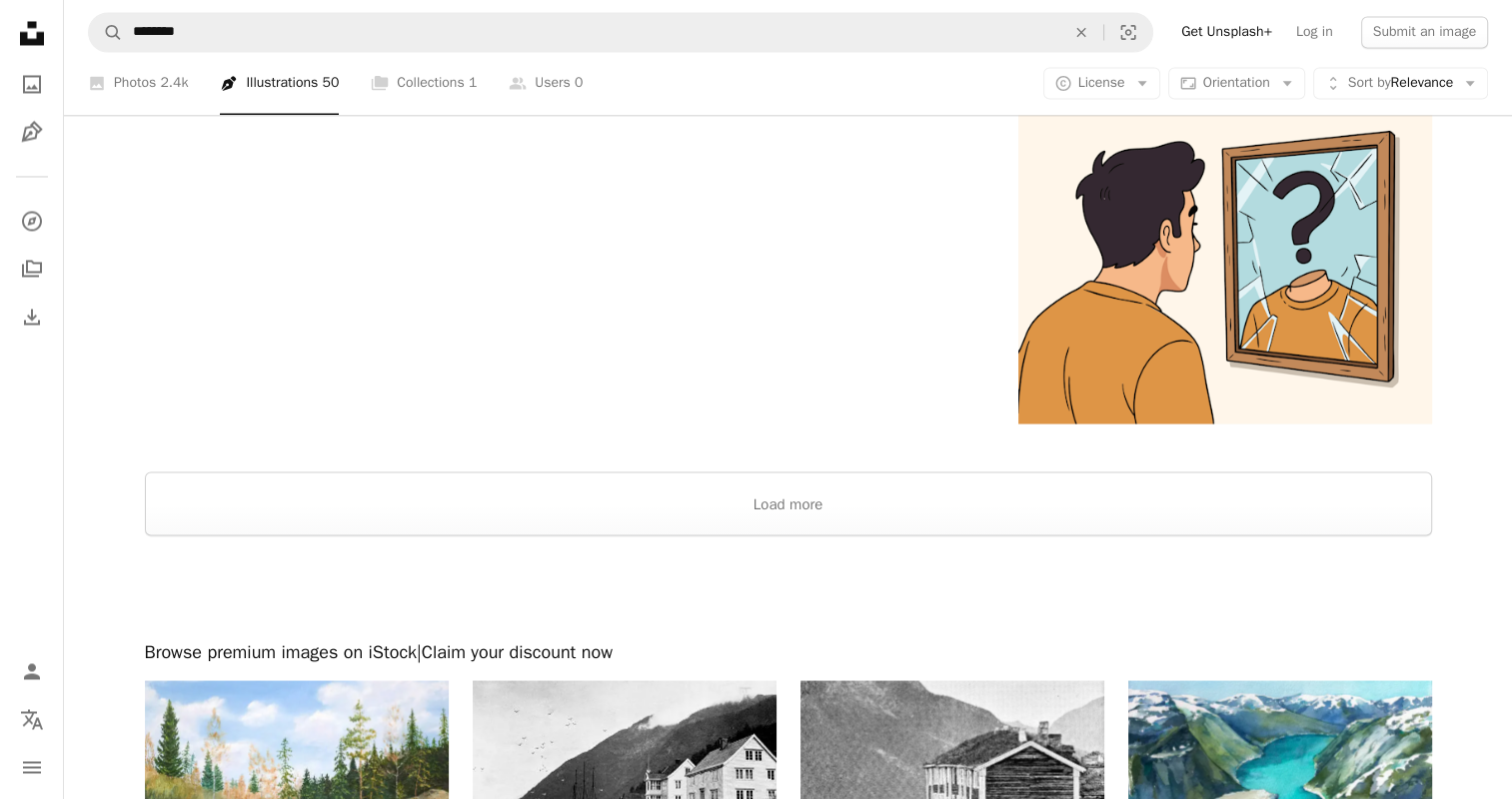 scroll, scrollTop: 3611, scrollLeft: 0, axis: vertical 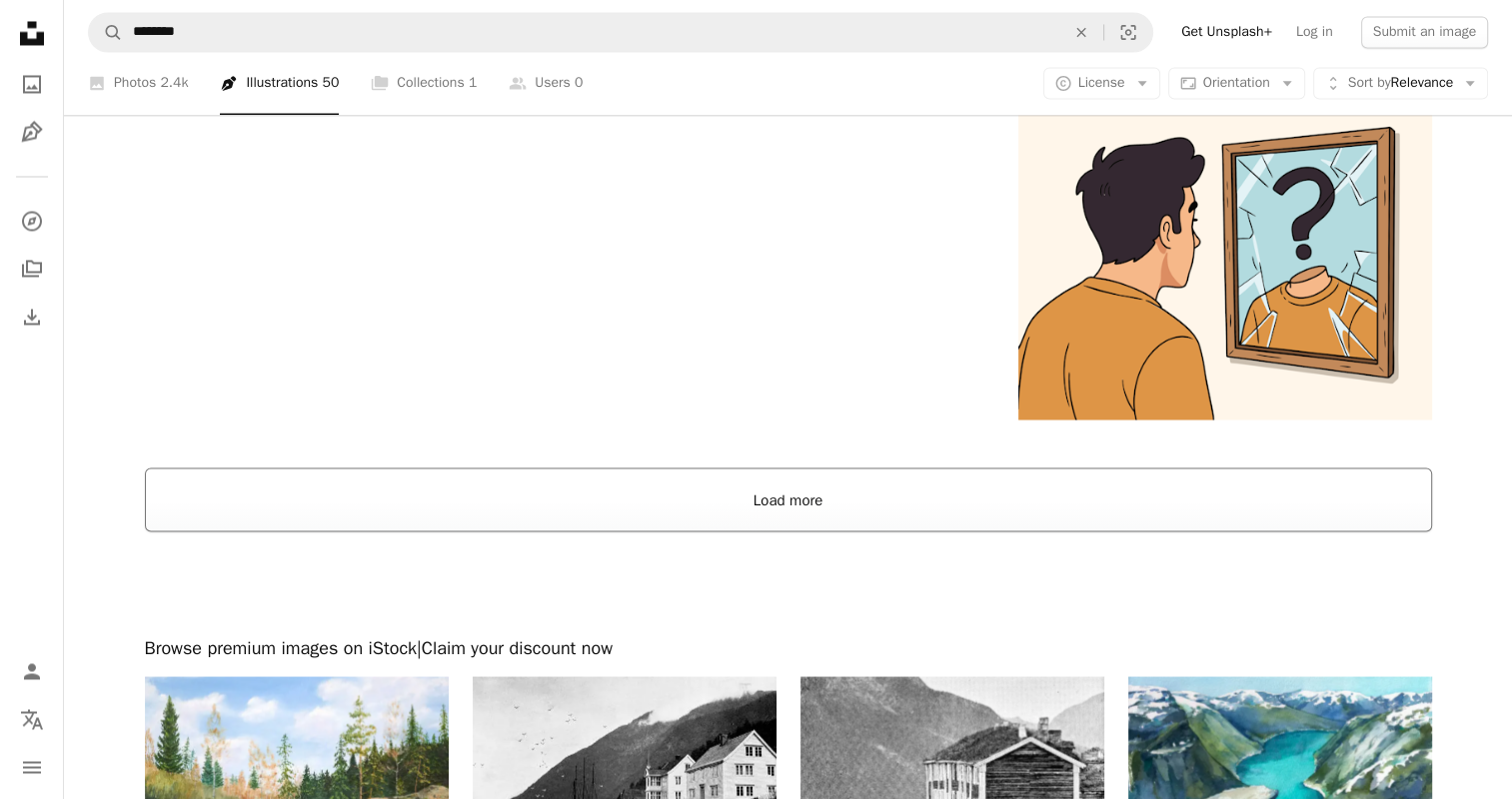 click on "Load more" at bounding box center (788, 499) 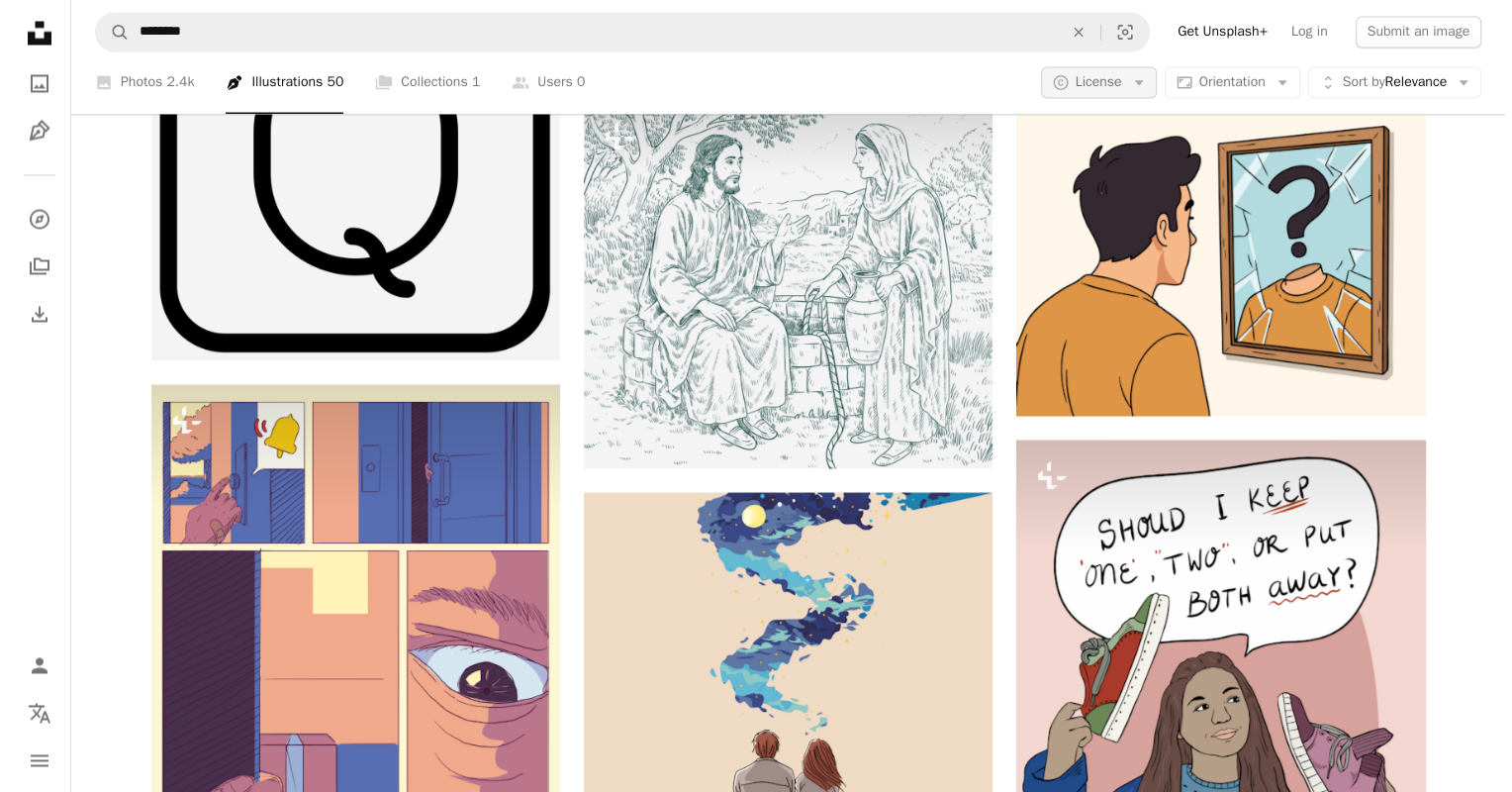 scroll, scrollTop: 0, scrollLeft: 0, axis: both 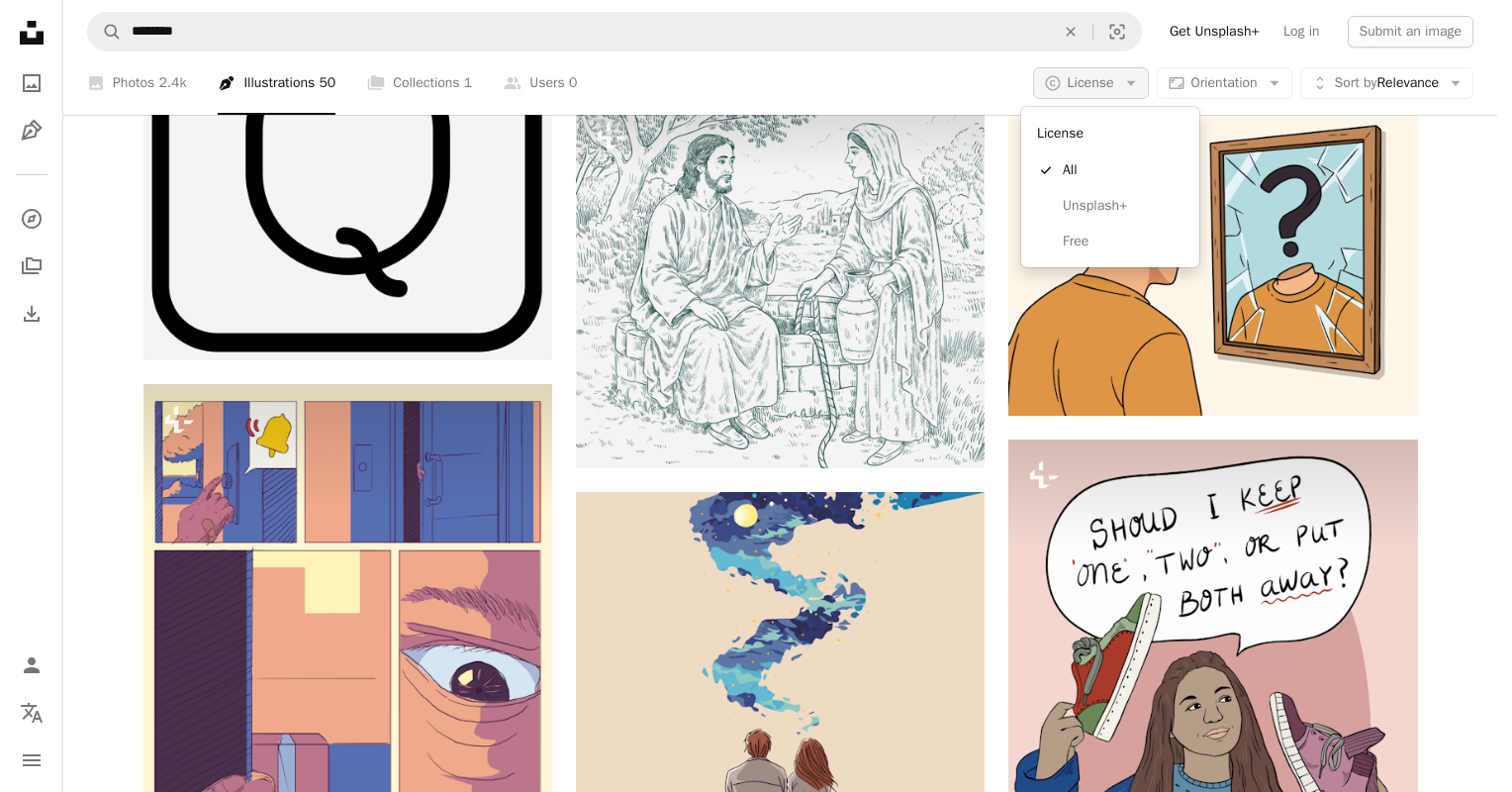 click on "License" at bounding box center (1090, 82) 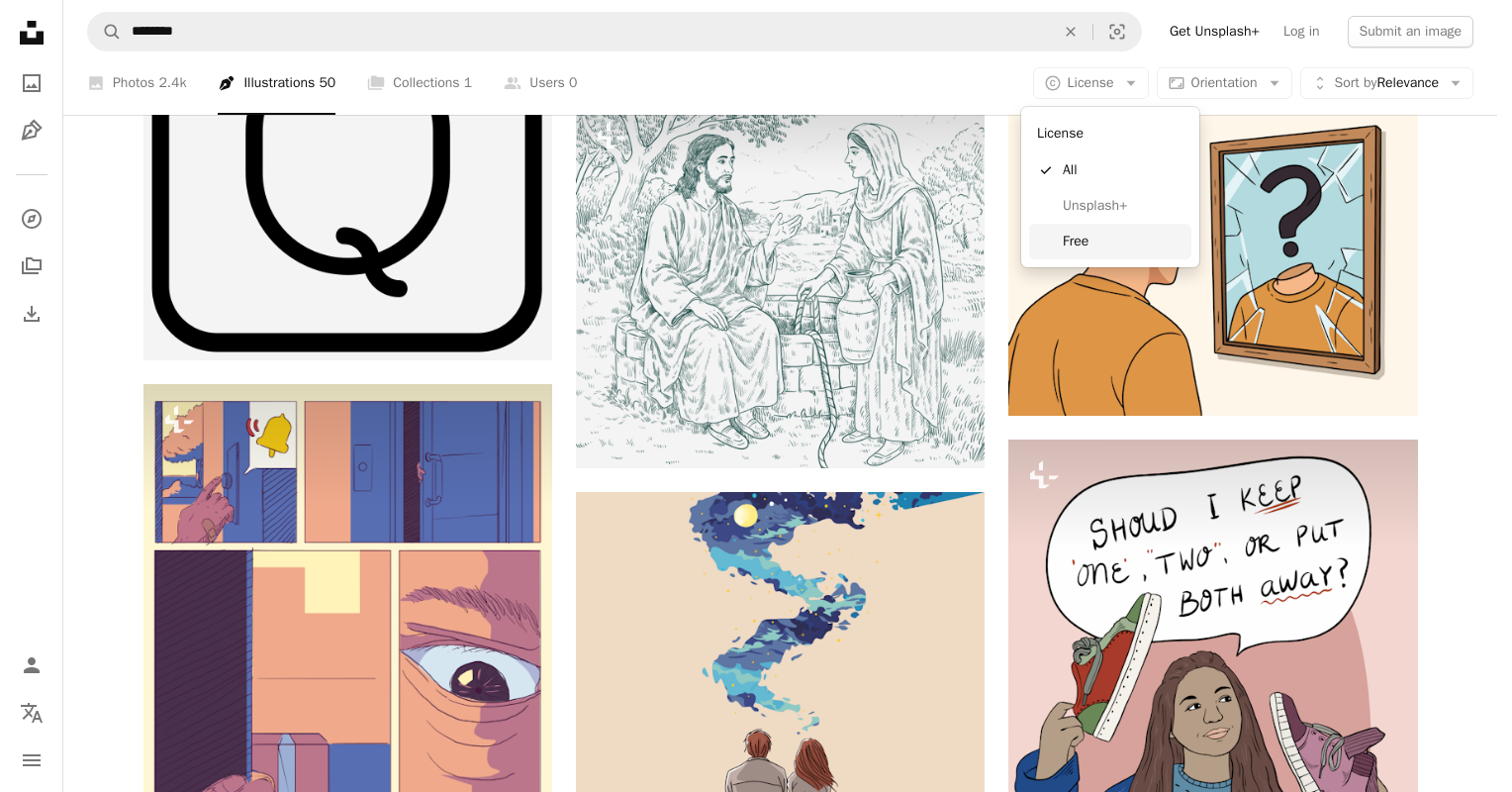 click on "Free" at bounding box center (1123, 242) 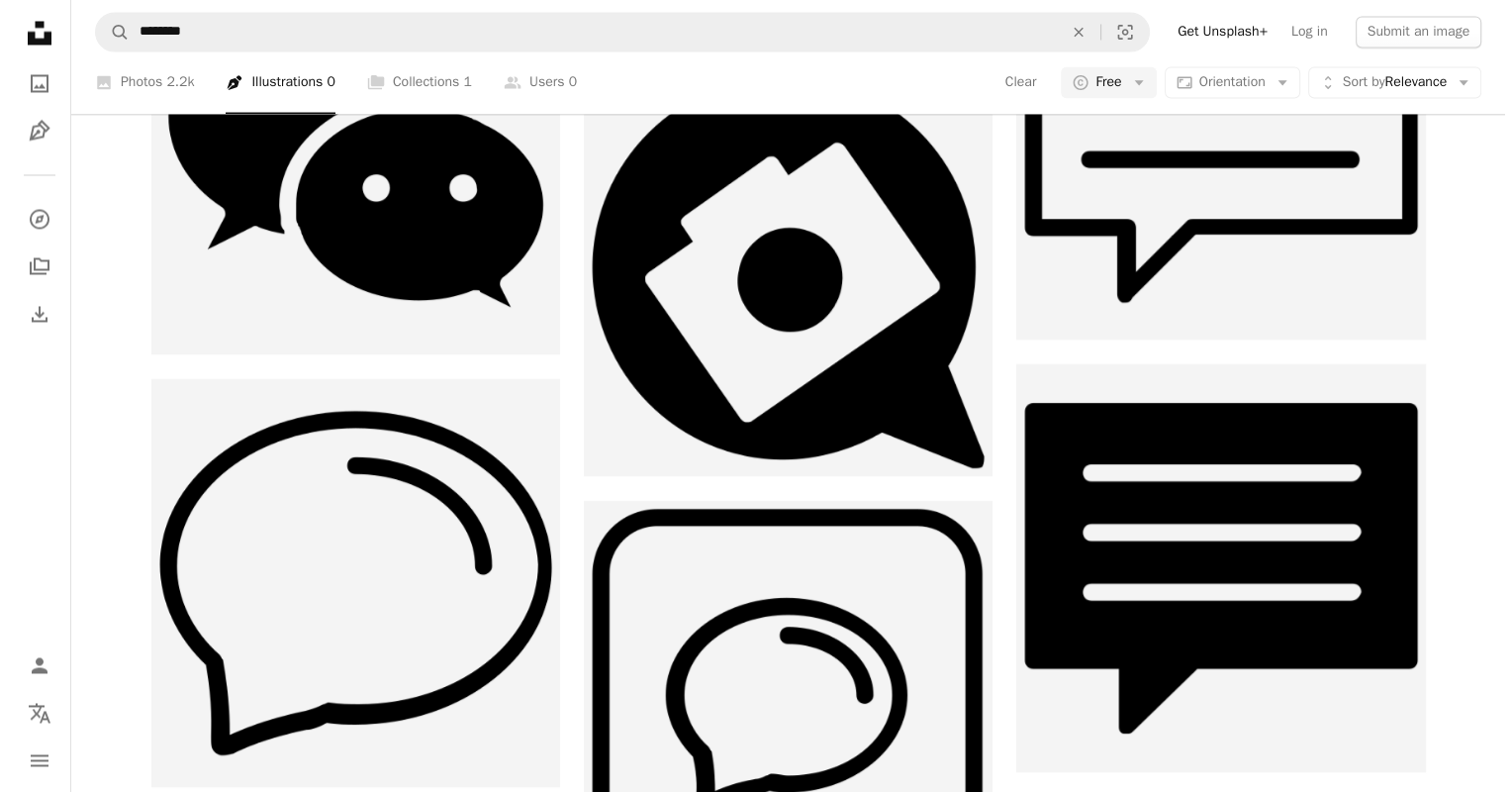 scroll, scrollTop: 3075, scrollLeft: 0, axis: vertical 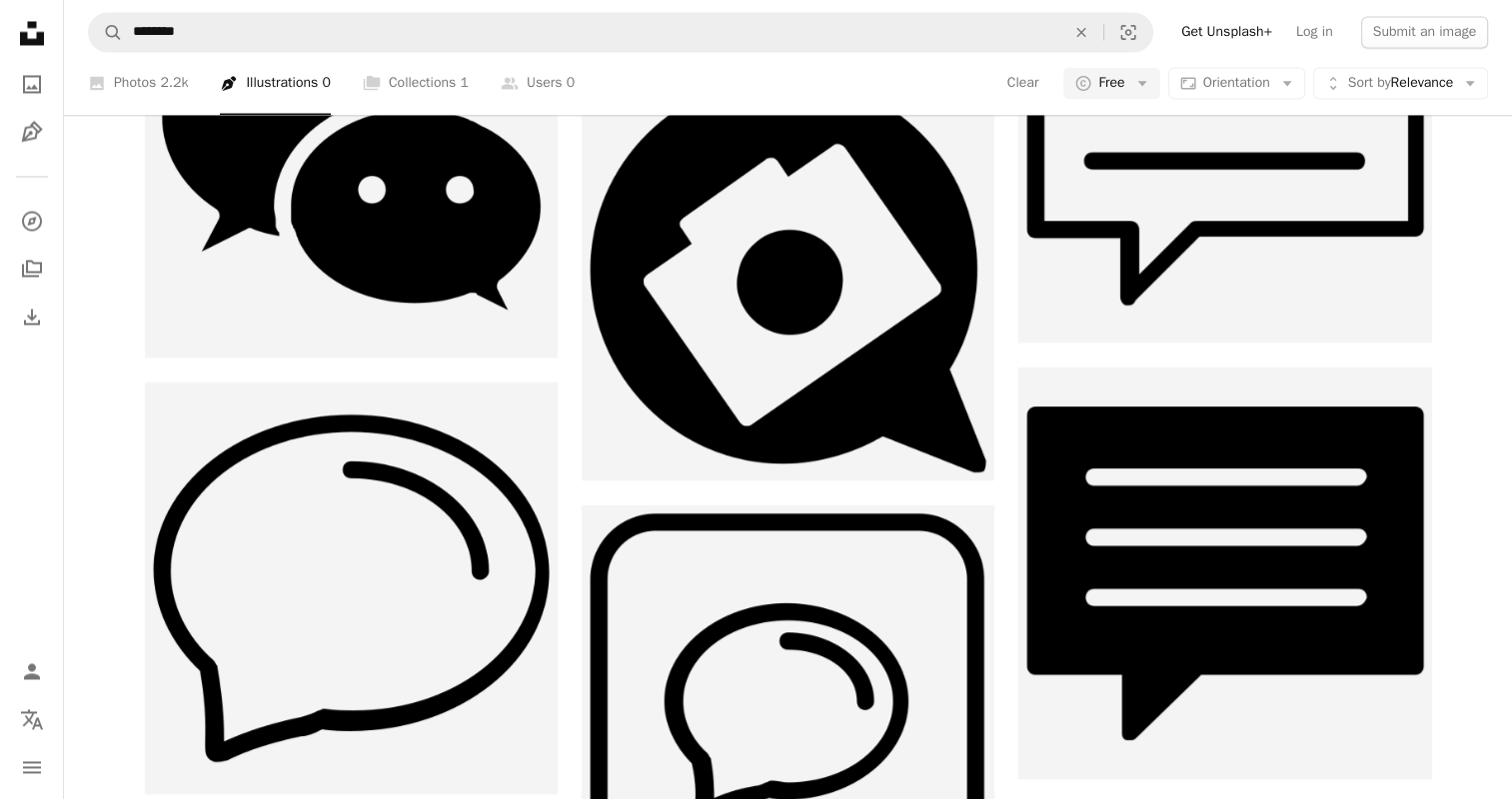click at bounding box center [1224, -232] 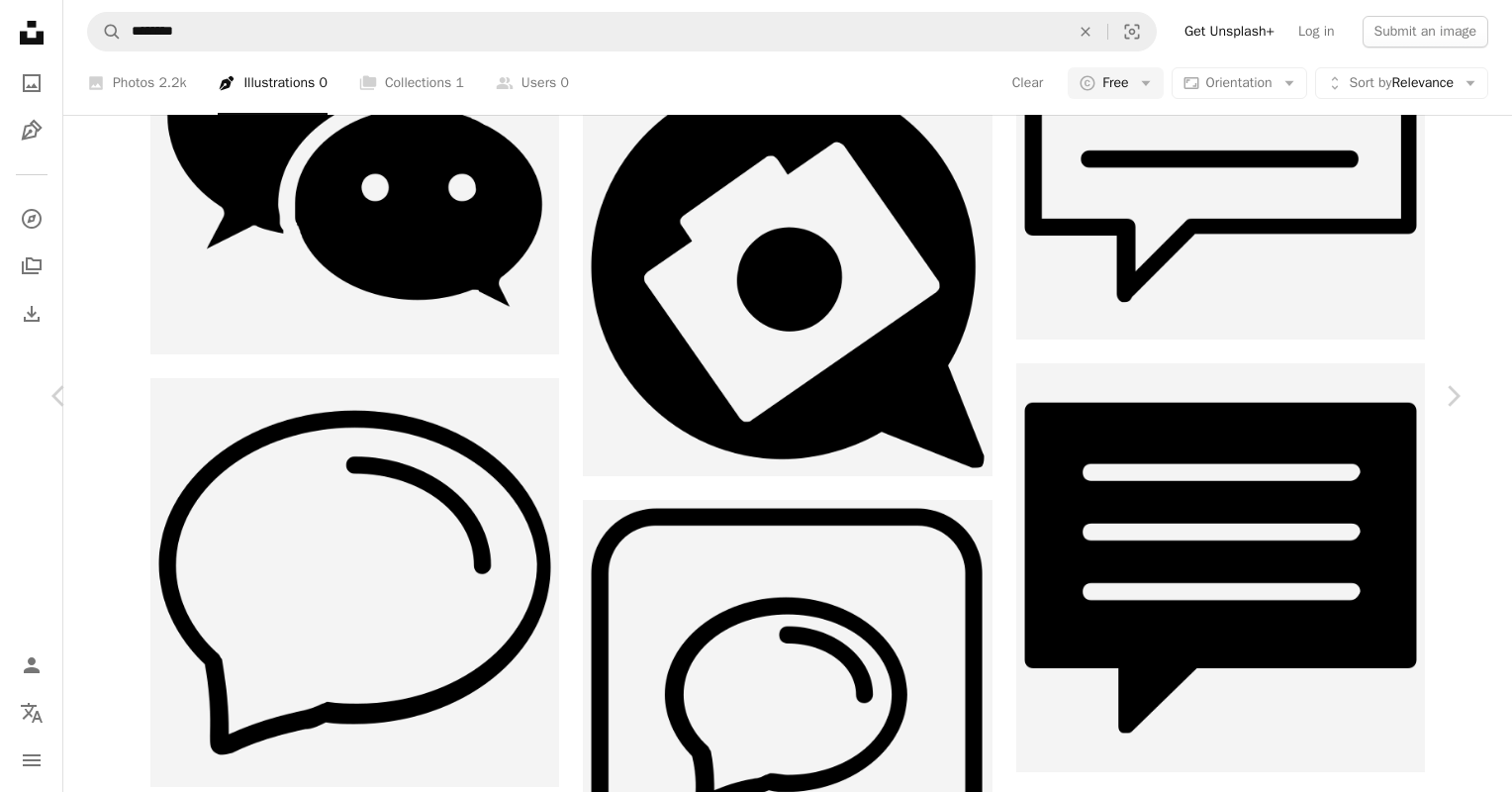 click on "Download free Chevron down" at bounding box center [1289, 2049] 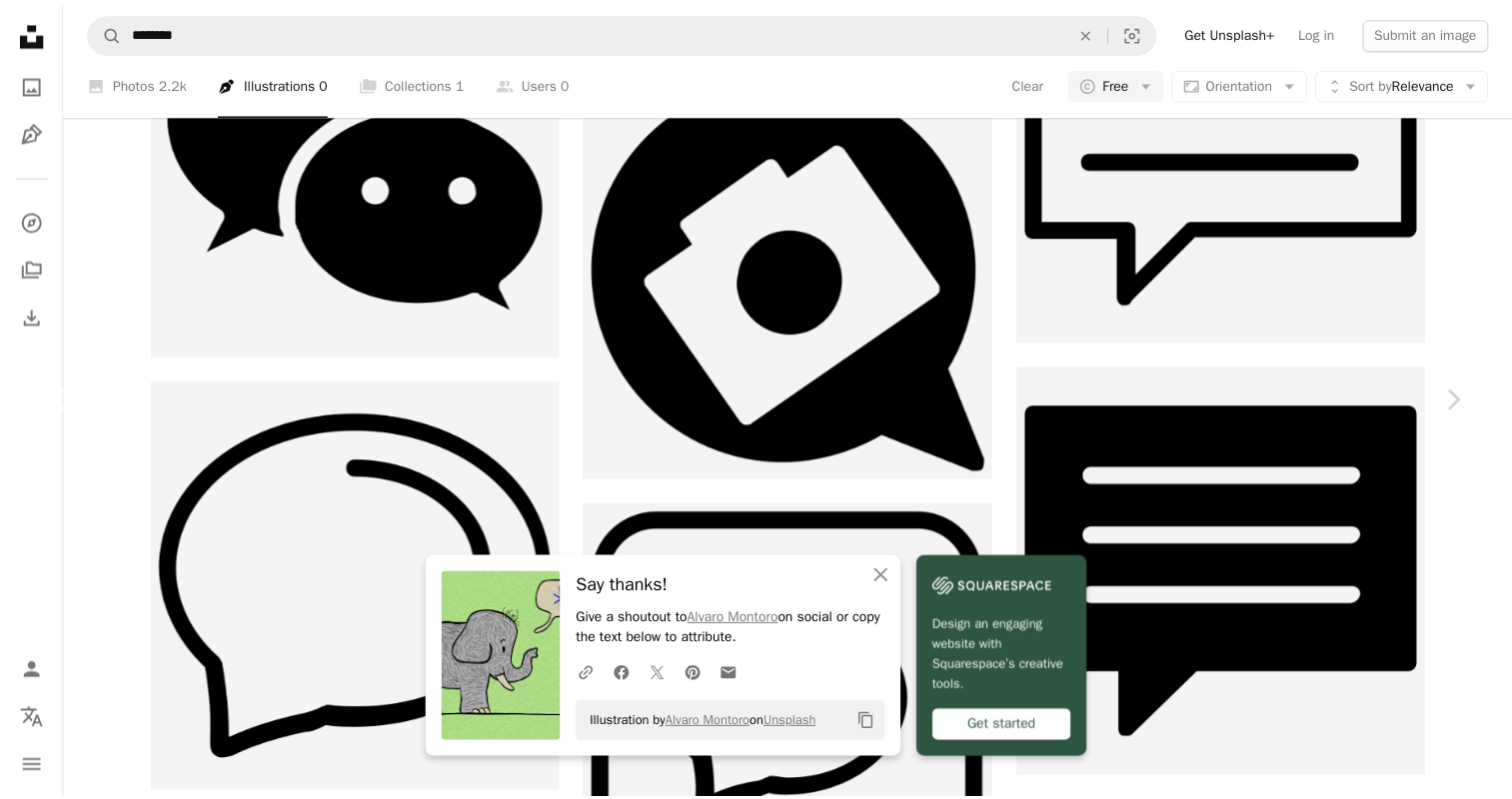 scroll, scrollTop: 68, scrollLeft: 0, axis: vertical 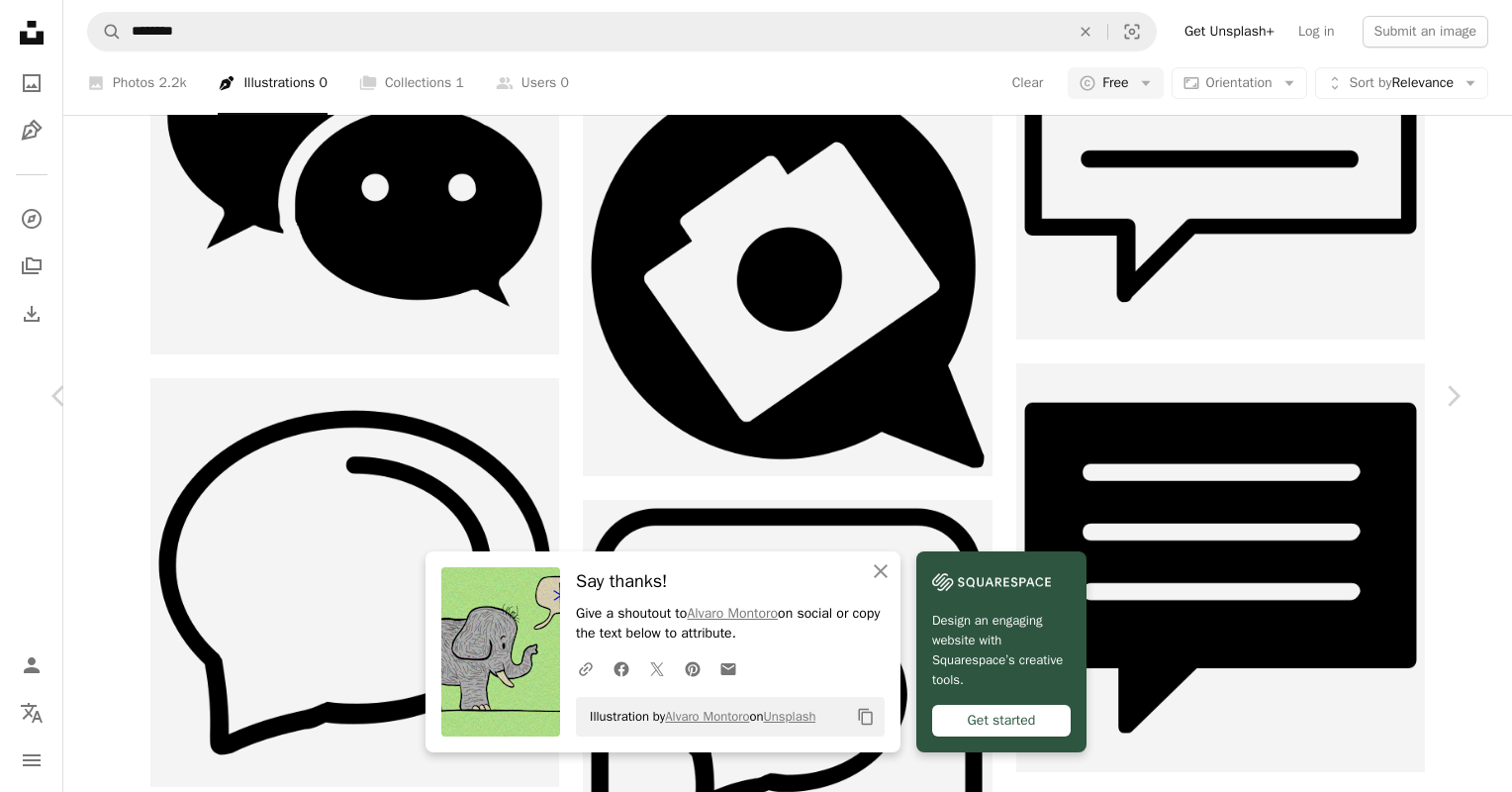 click on "An X shape Chevron left Chevron right An X shape Close Say thanks! Give a shoutout to [FIRST] [LAST] on social or copy the text below to attribute. A URL sharing icon (chains) Facebook icon X (formerly Twitter) icon Pinterest icon An envelope Illustration by [FIRST] [LAST] on Unsplash
Copy content Design an engaging website with Squarespace’s creative tools. Get started [FIRST] [LAST] [FIRST] [LAST] A heart A plus sign Download free Chevron down Zoom in Views 39,870 Downloads 196 Featured in Illustrations A forward-right arrow Share Info icon Info More Actions Cartoon with an elephant asking about Bluetooth to a confused mouse Calendar outlined Published on March 23, 2025 Safety Free to use under the Unsplash License green animals cartoon illustration elephant vector elephants mouse mammal noise bluetooth joke HD Wallpapers Browse premium related images on iStock  |  Save 20% with code UNSPLASH20 View more on iStock  ↗ Related images Plus sign for Unsplash+ A heart A plus sign [FIRST] [LAST]" at bounding box center (756, 2399) 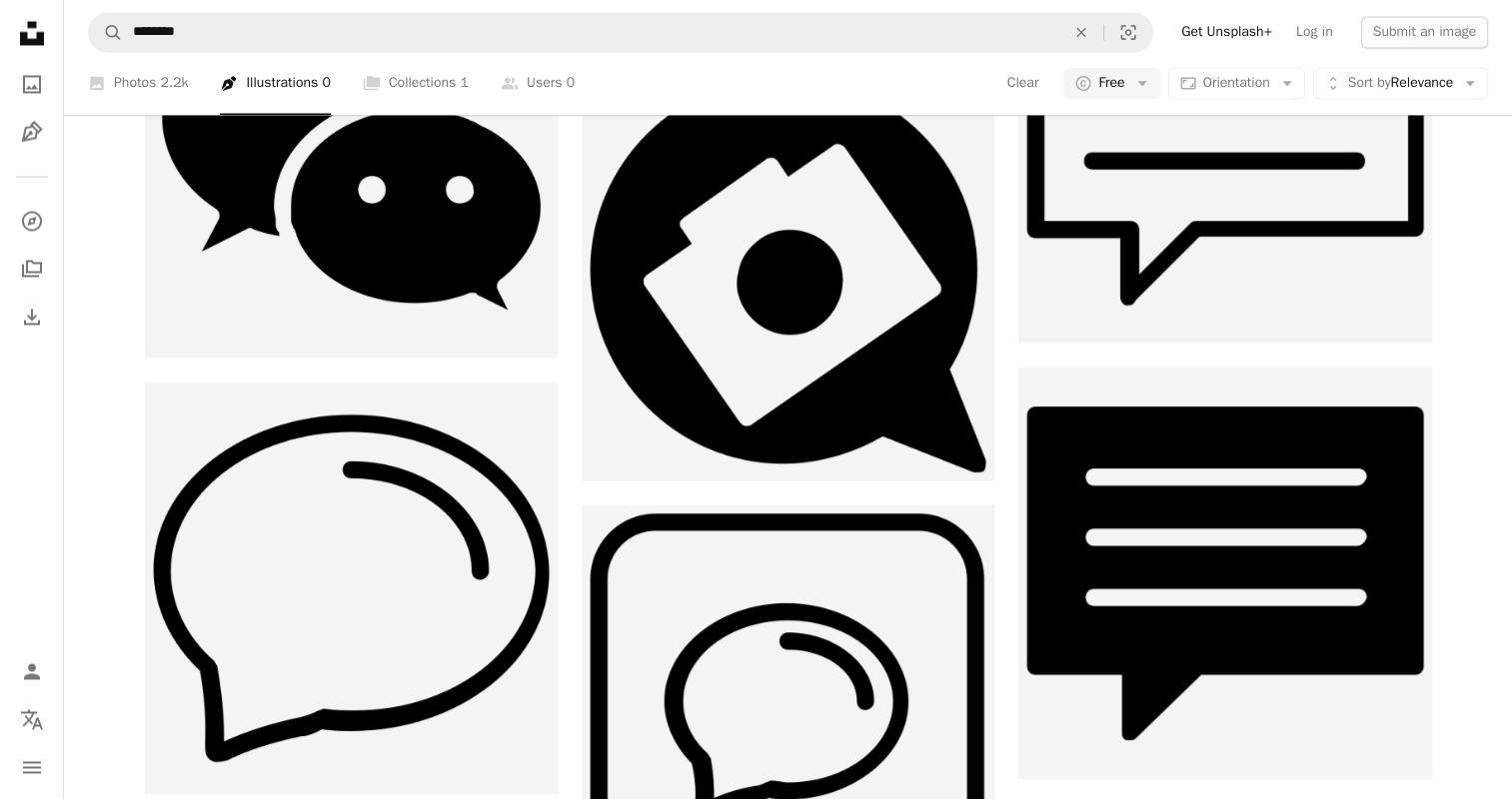 scroll, scrollTop: 0, scrollLeft: 0, axis: both 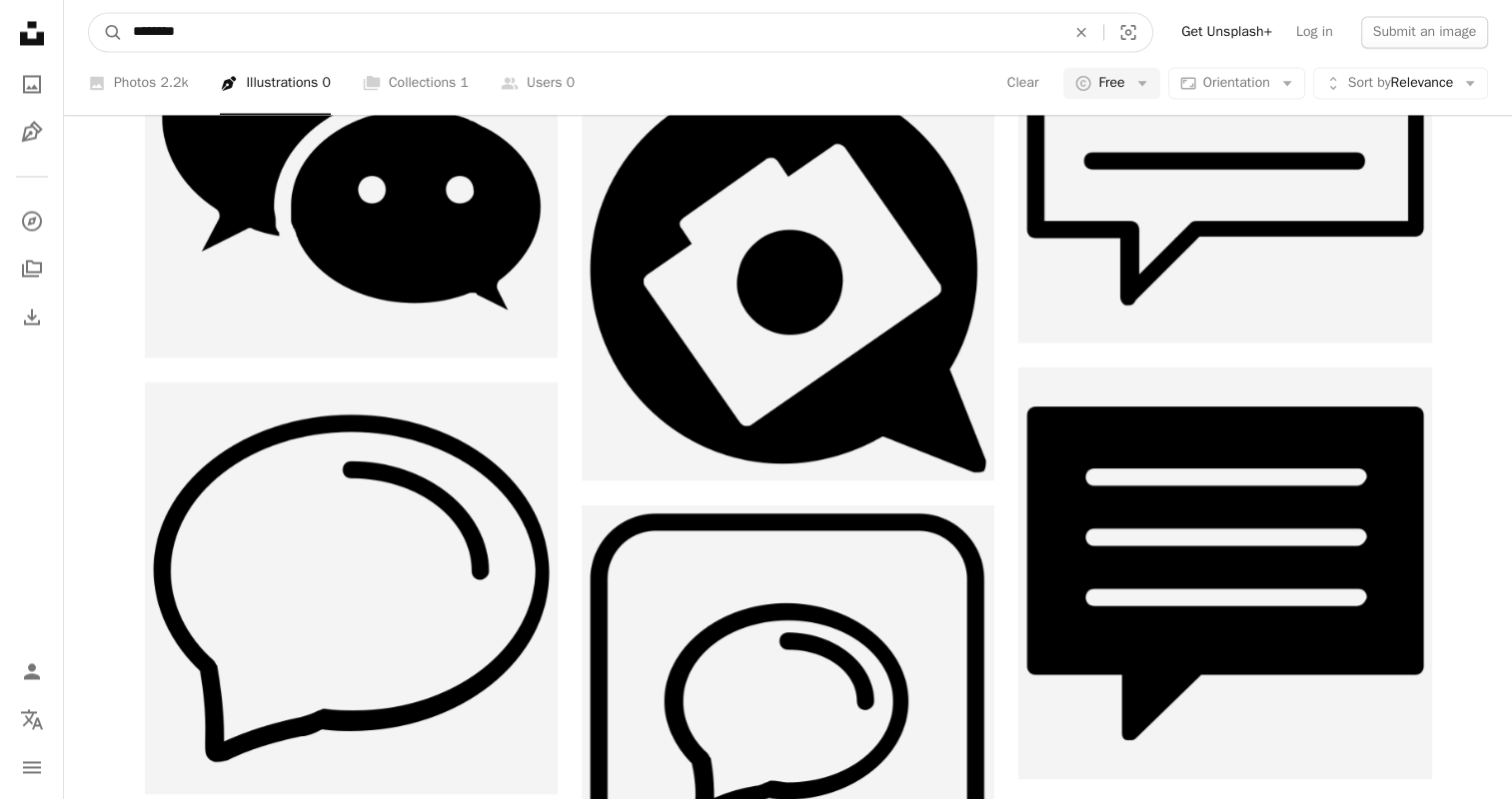 click on "********" at bounding box center (591, 32) 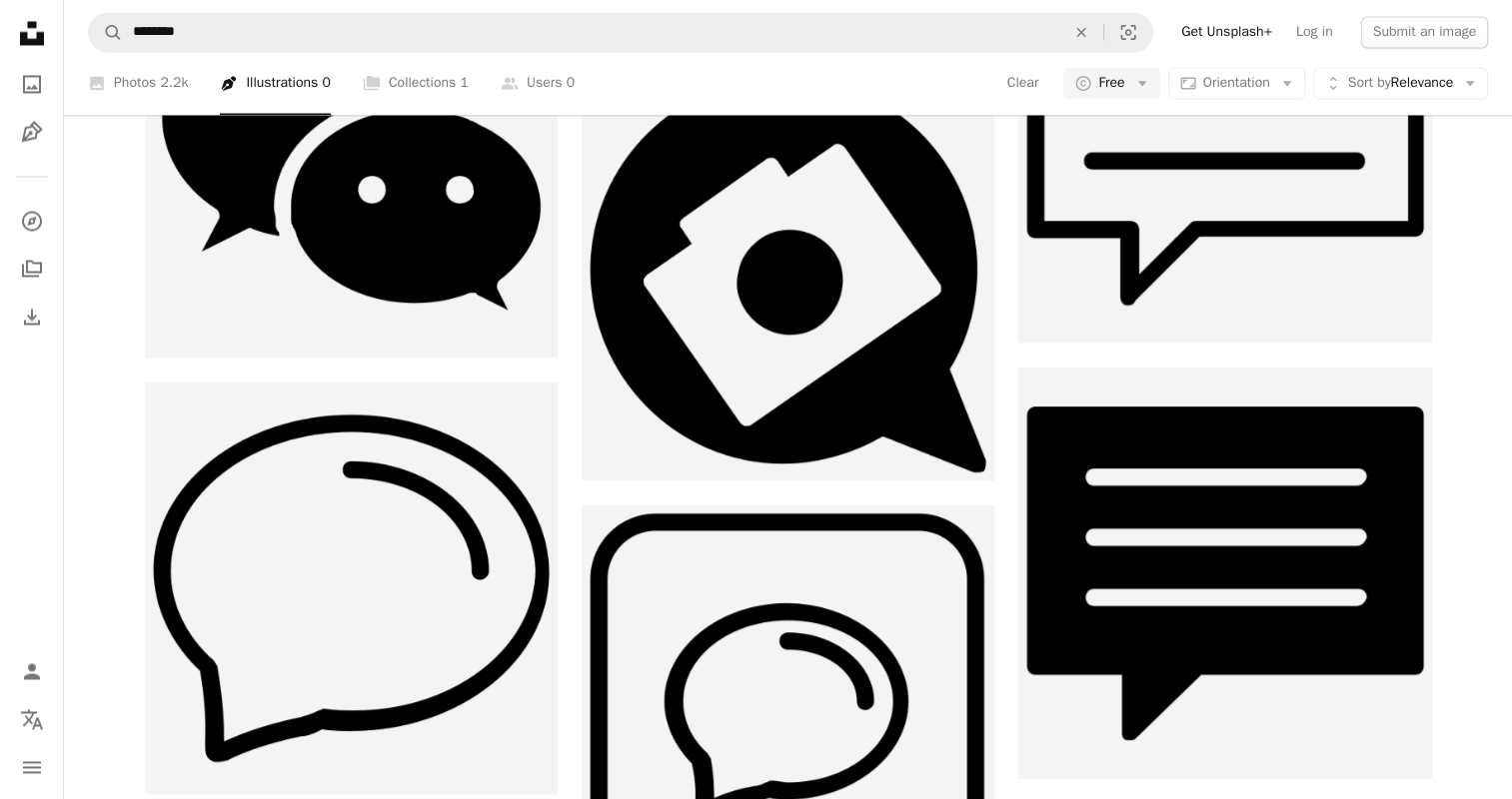 click on "question" at bounding box center [217, -3166] 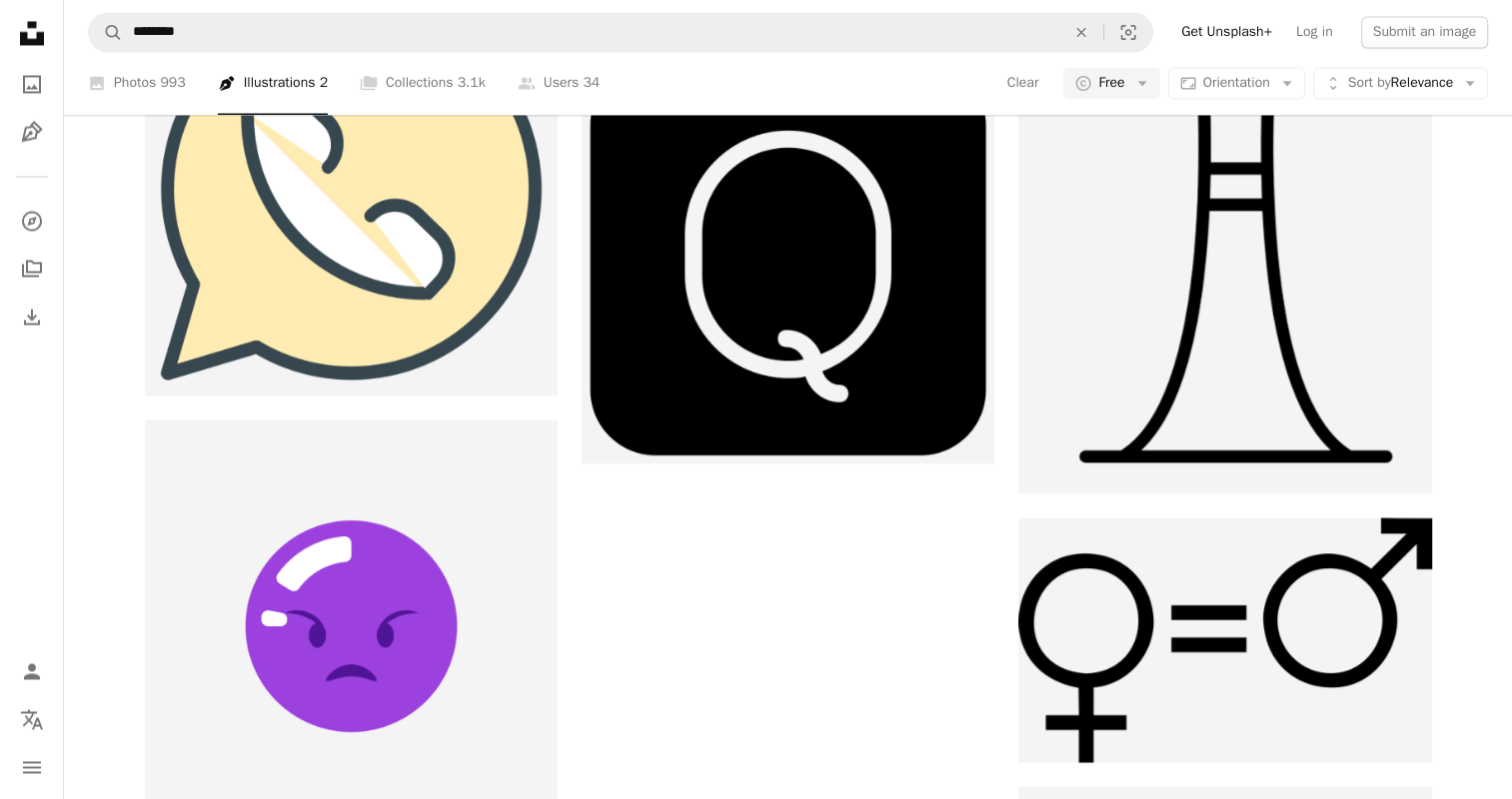 scroll, scrollTop: 819, scrollLeft: 0, axis: vertical 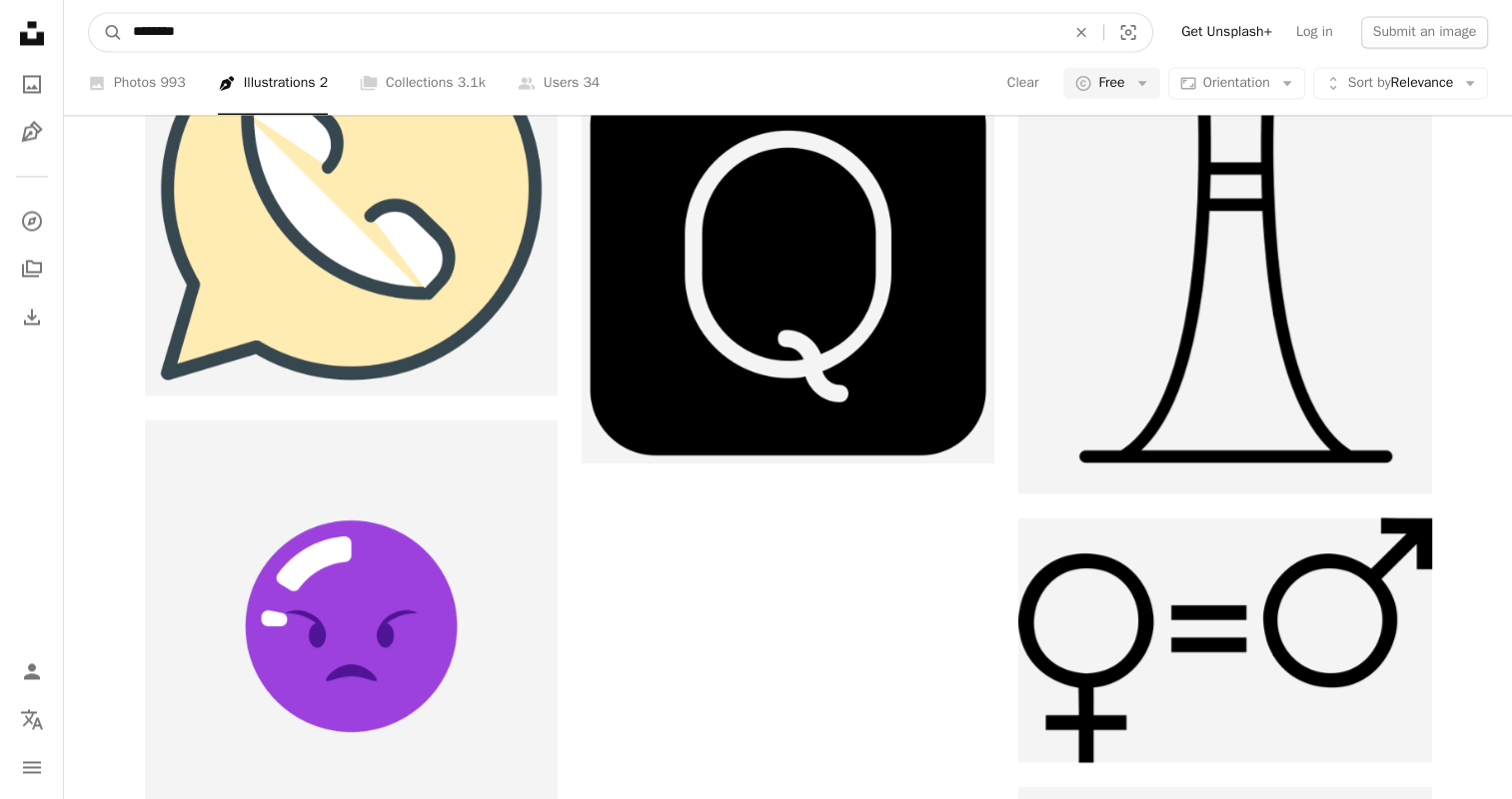click on "********" at bounding box center [591, 32] 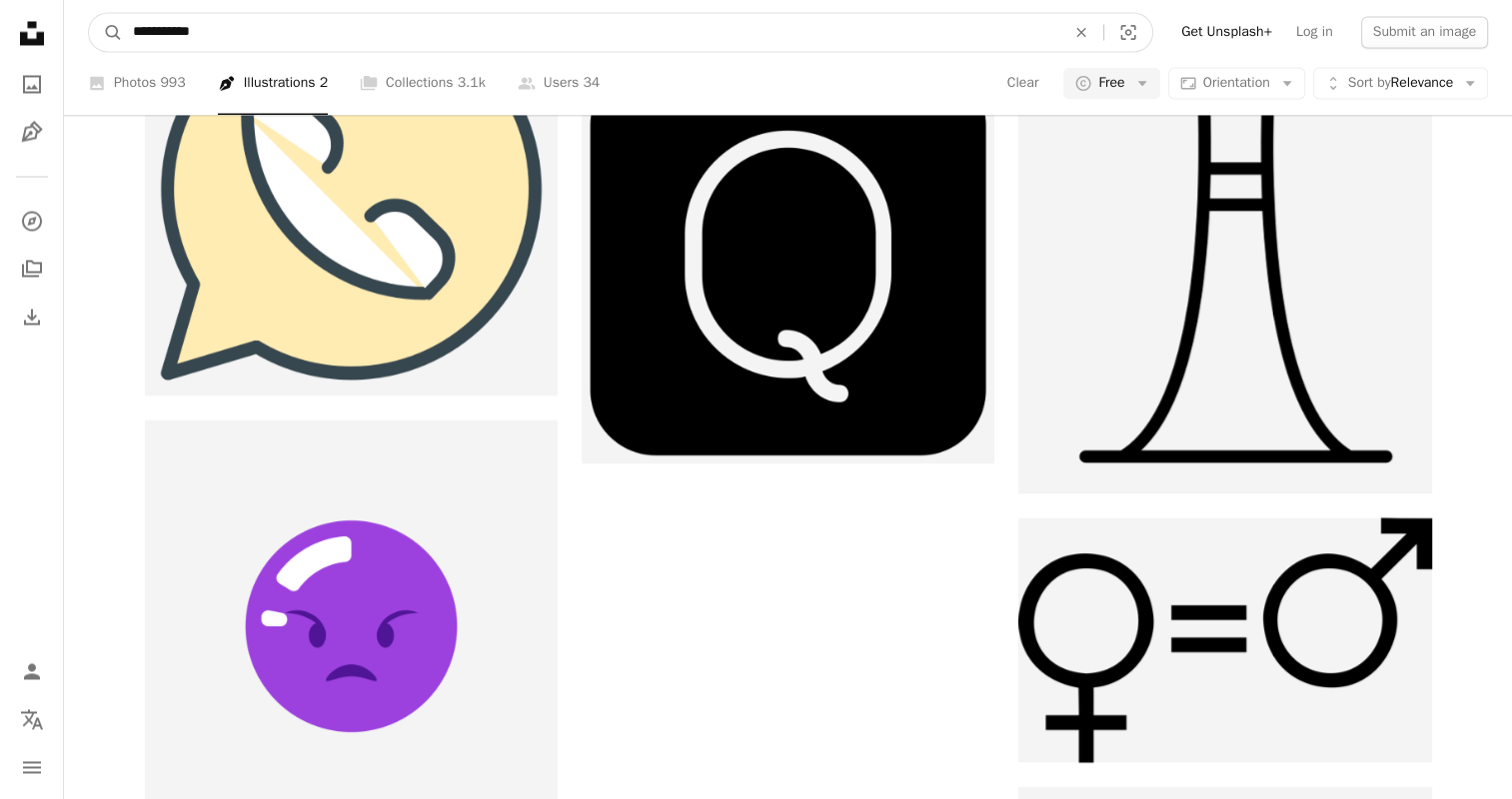 type on "**********" 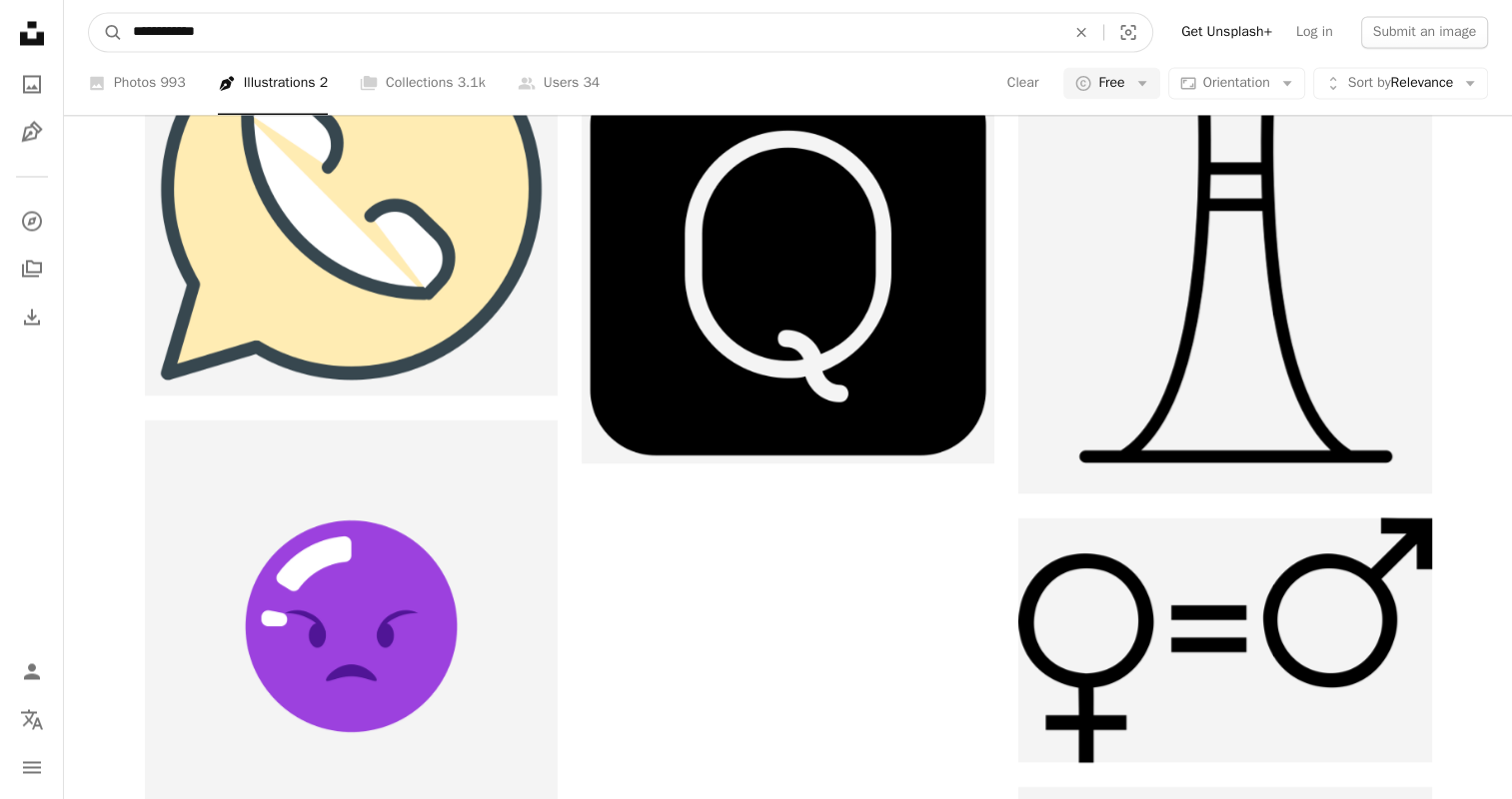 click on "A magnifying glass" at bounding box center (106, 32) 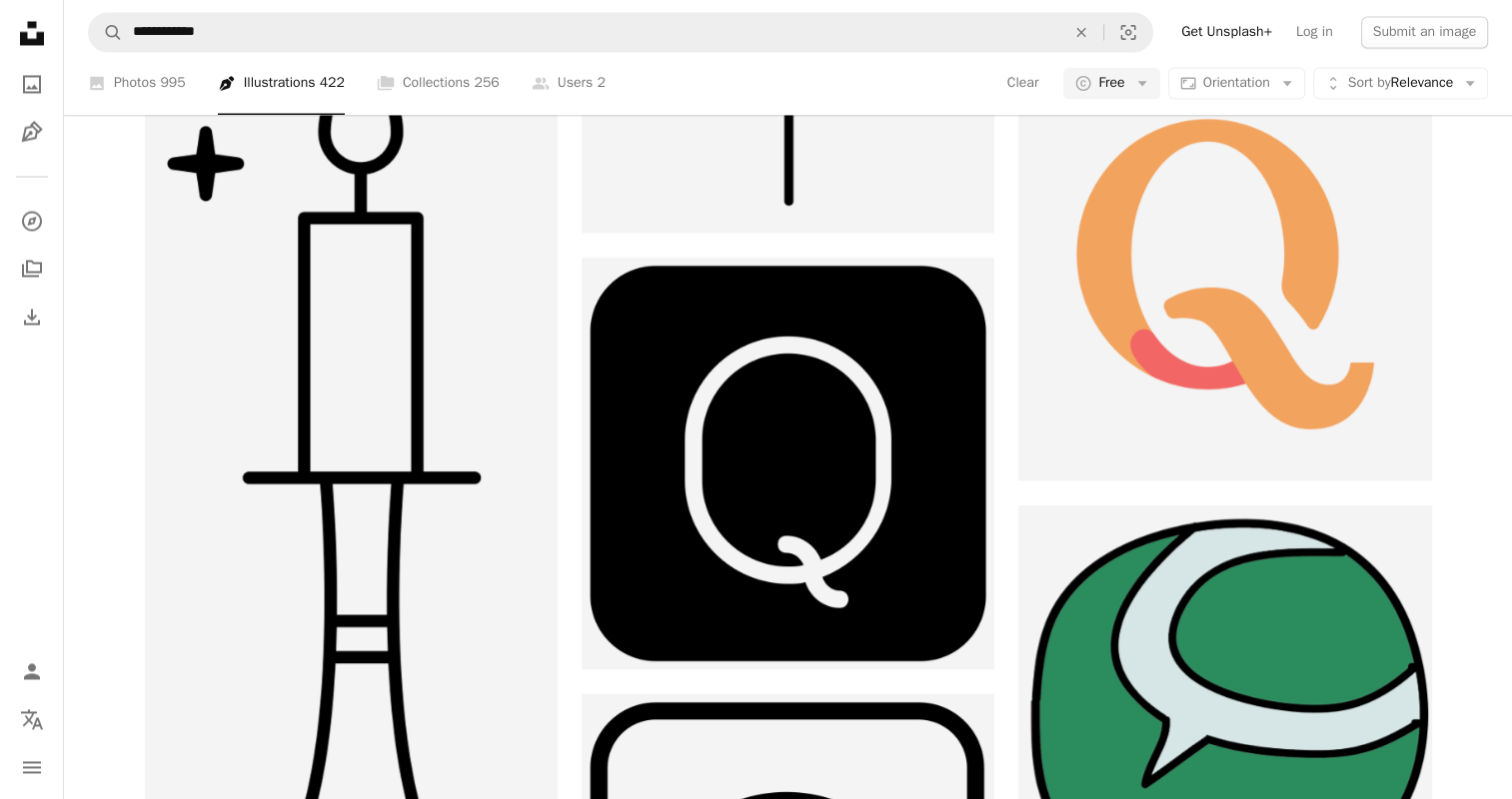 scroll, scrollTop: 20949, scrollLeft: 0, axis: vertical 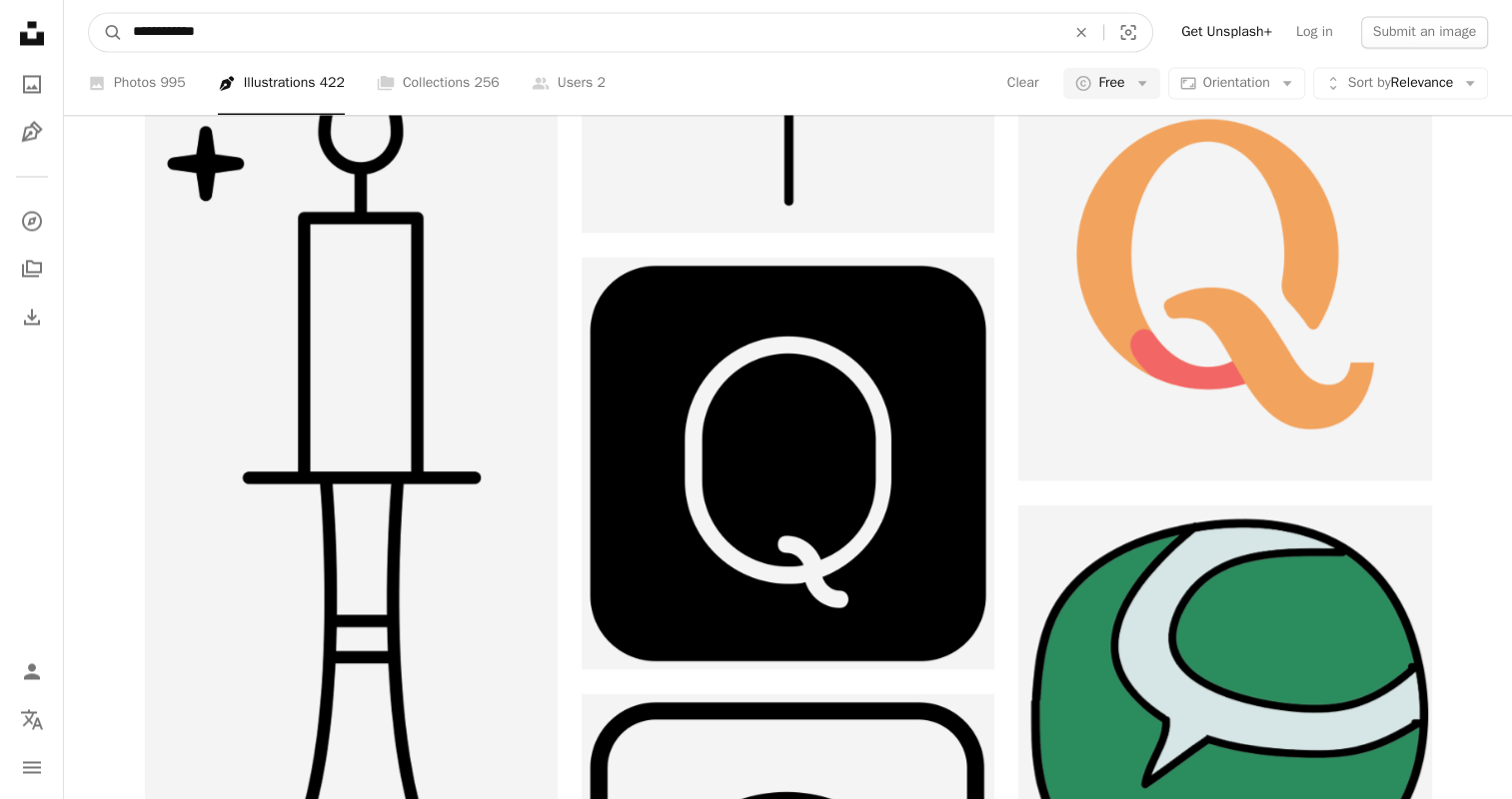 click on "**********" at bounding box center [591, 32] 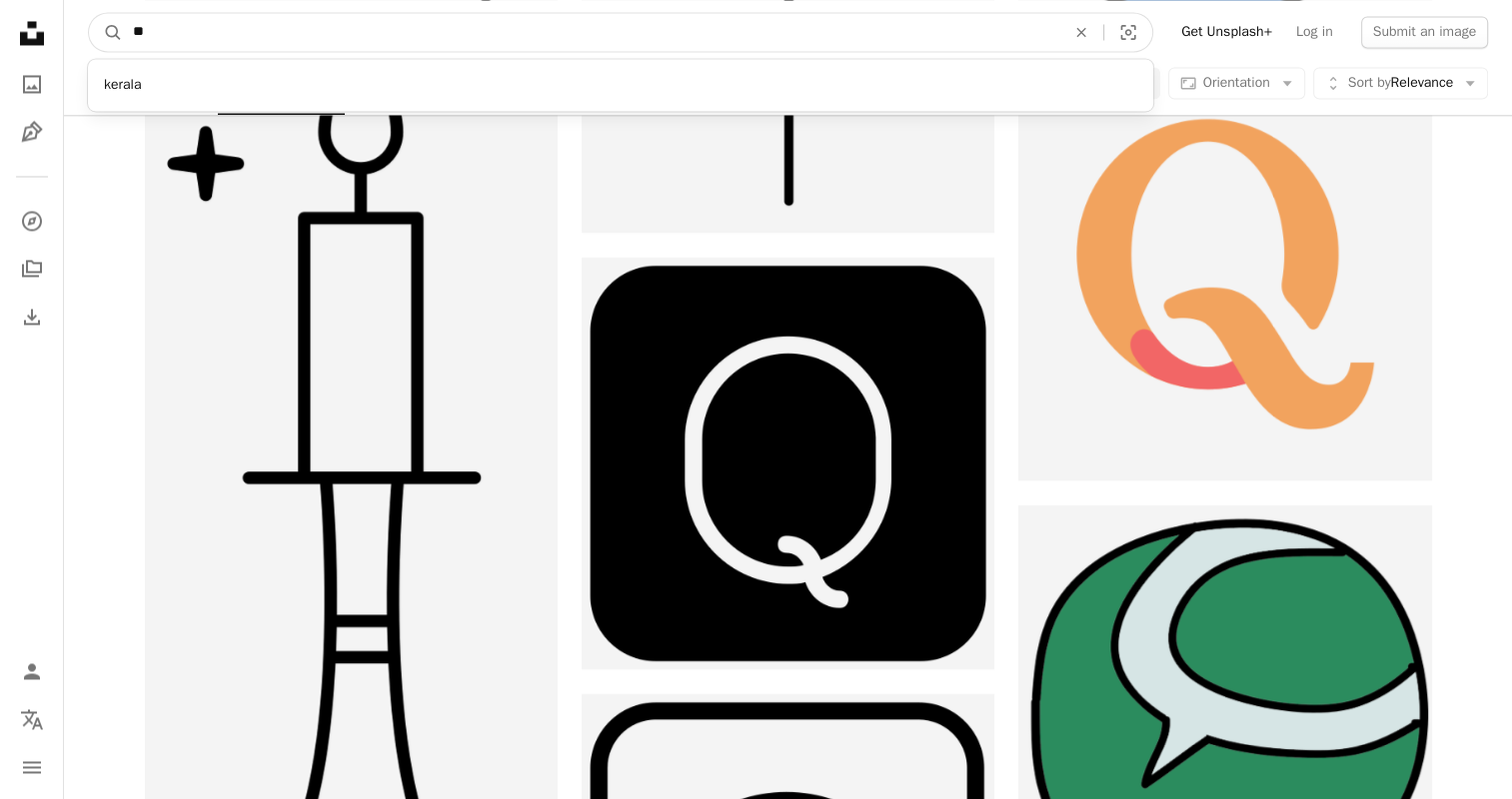 type on "*" 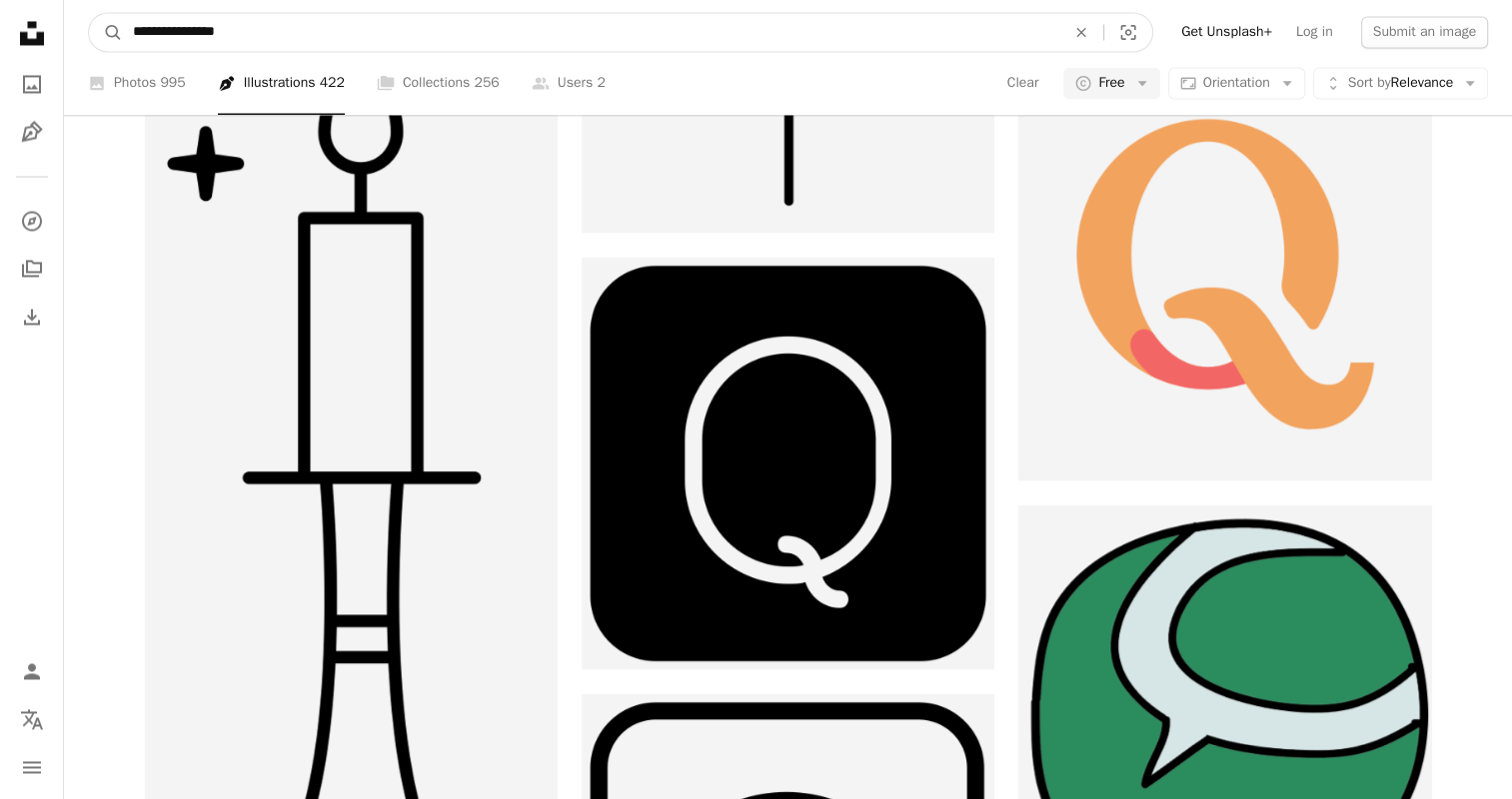 type on "**********" 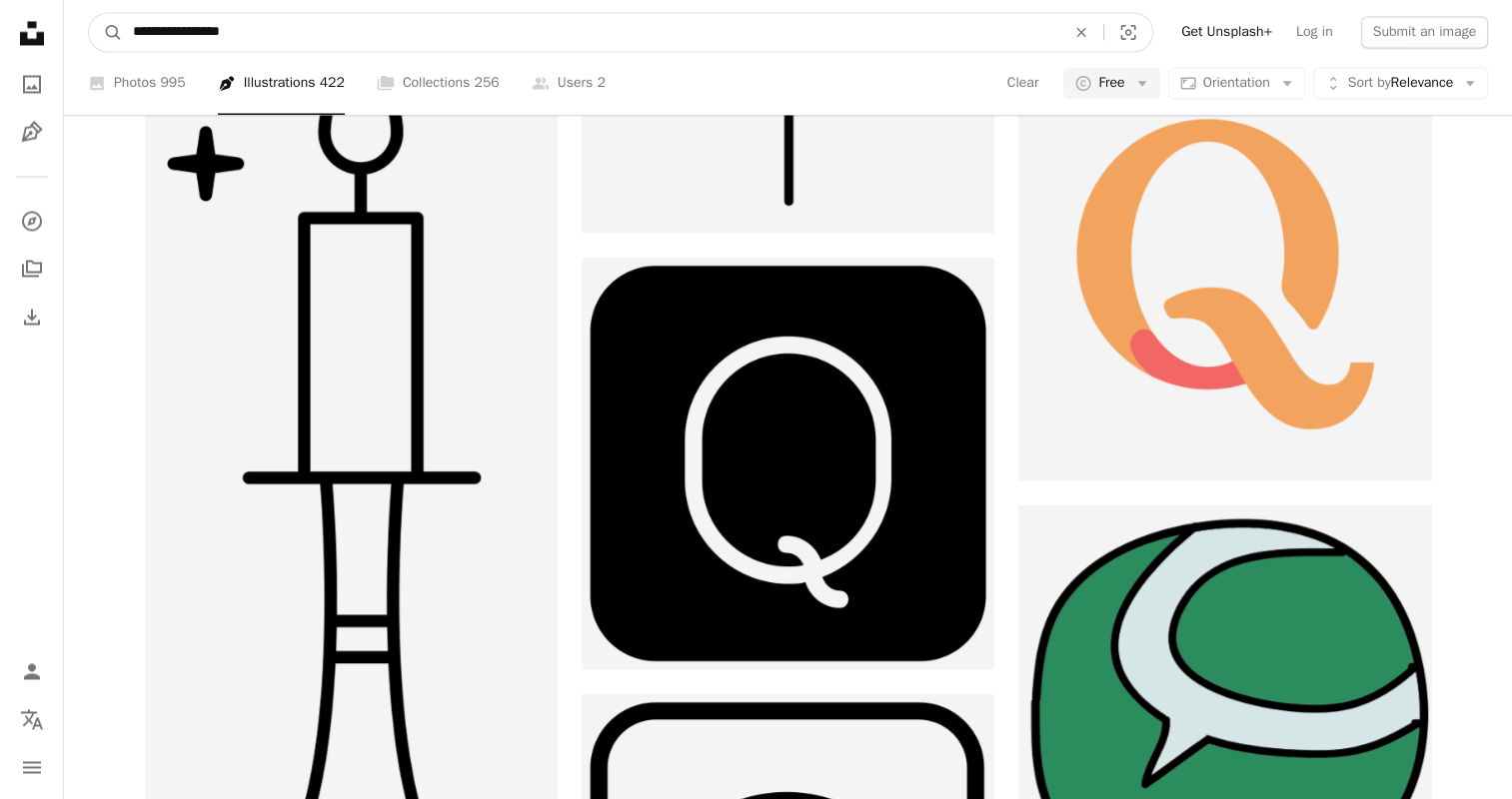 click on "A magnifying glass" at bounding box center (106, 32) 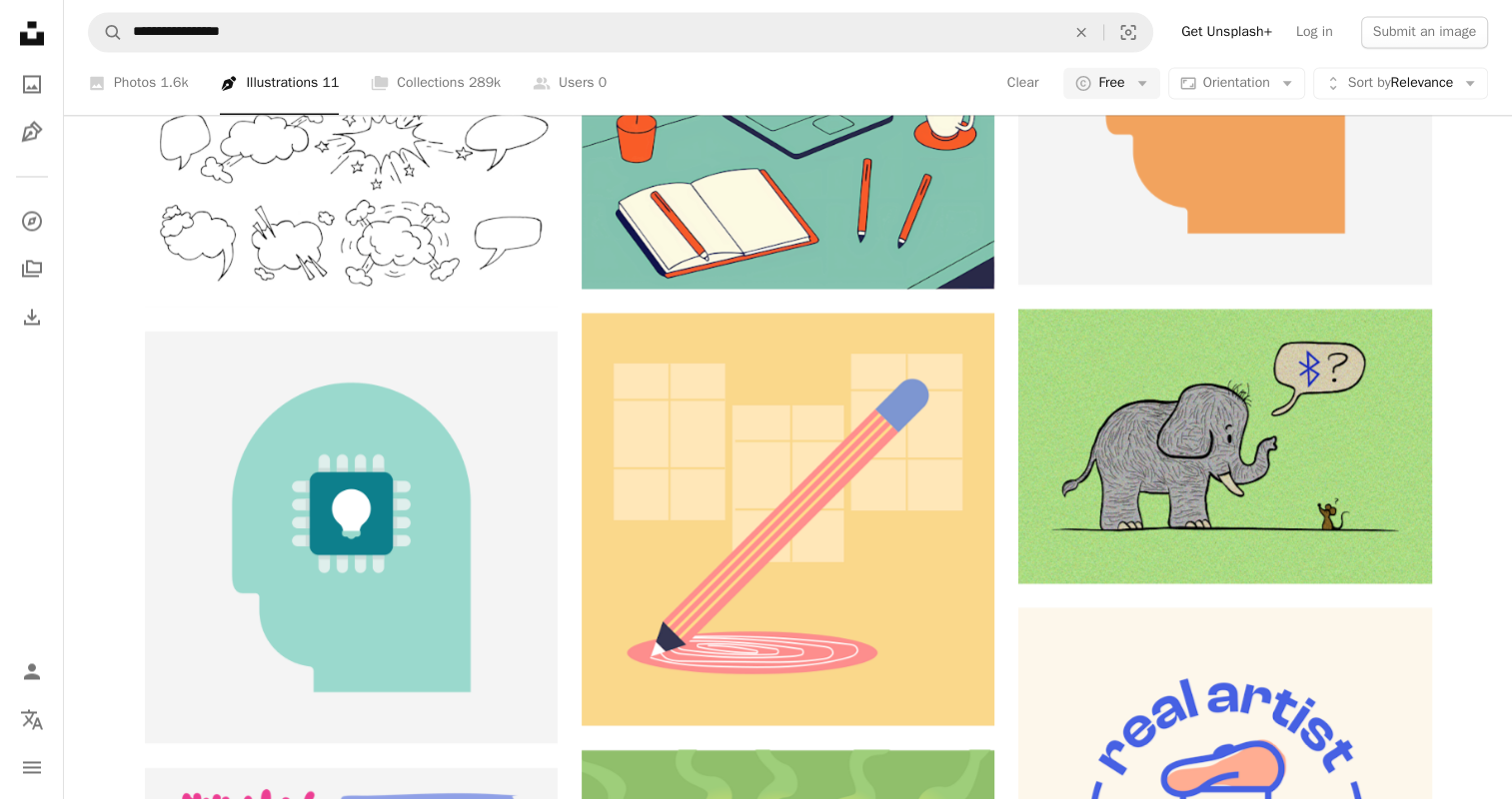 scroll, scrollTop: 264, scrollLeft: 0, axis: vertical 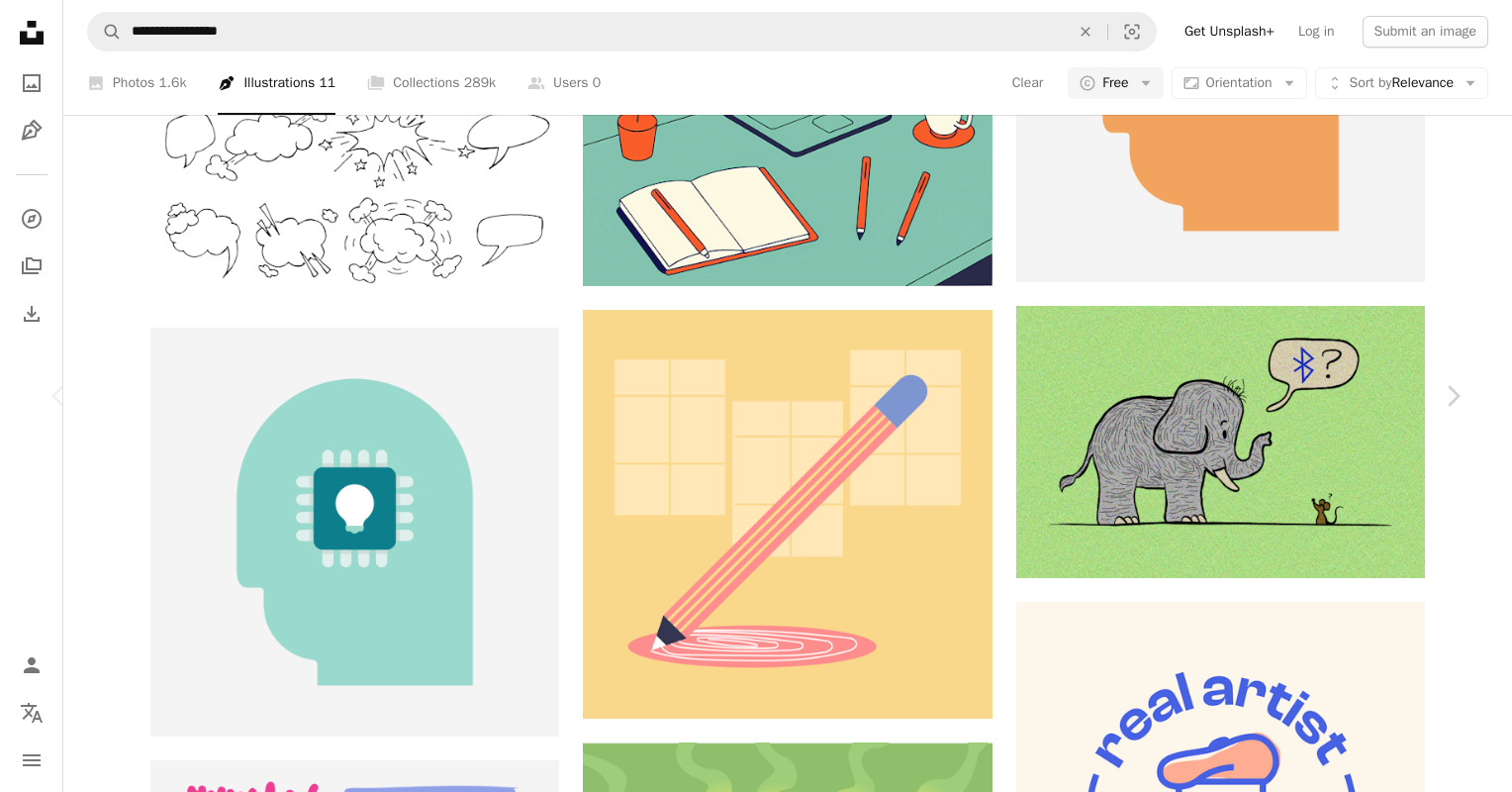 click on "Download free Chevron down" at bounding box center (1289, 3366) 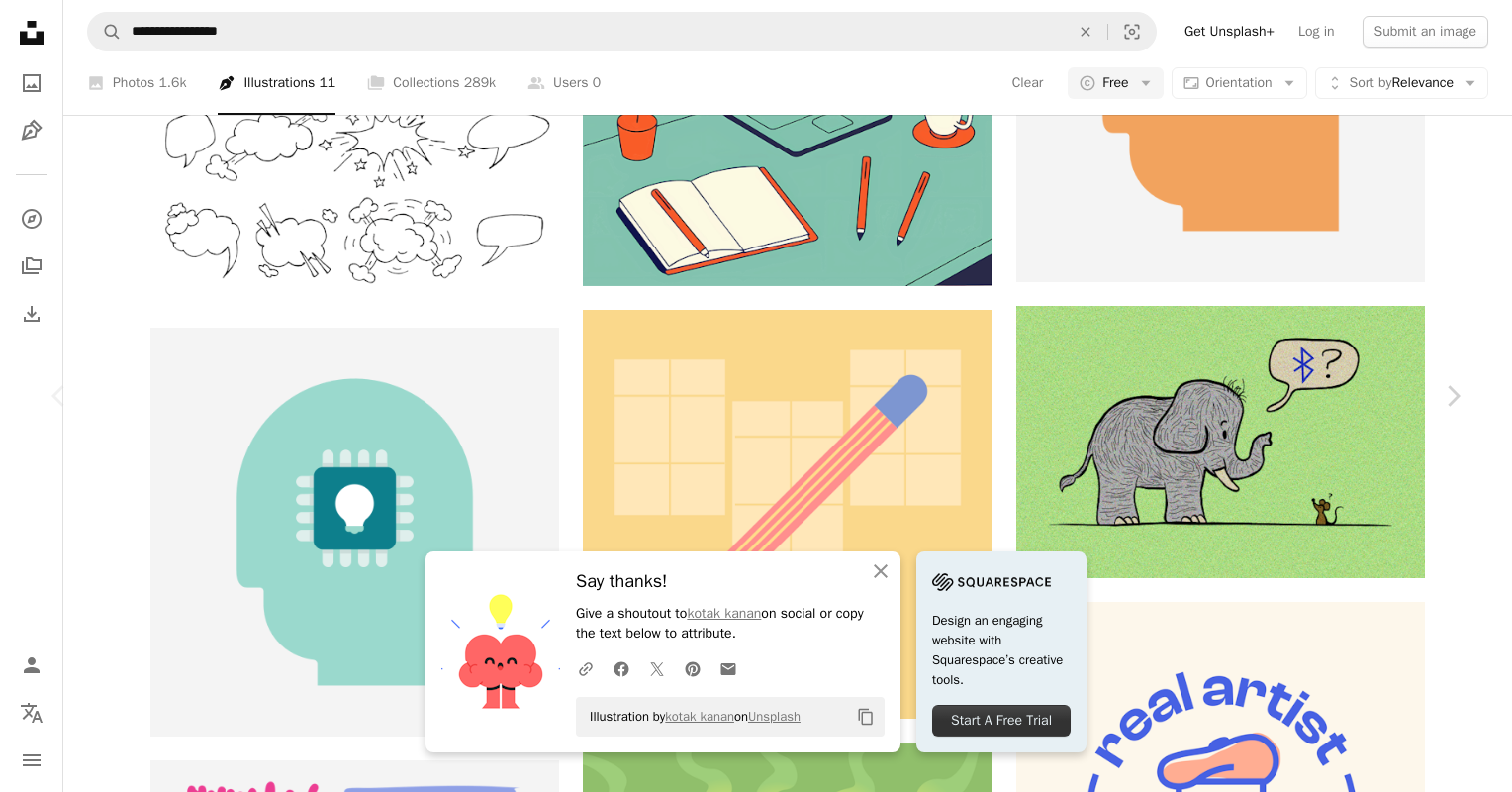 click on "An X shape" at bounding box center [20, 20] 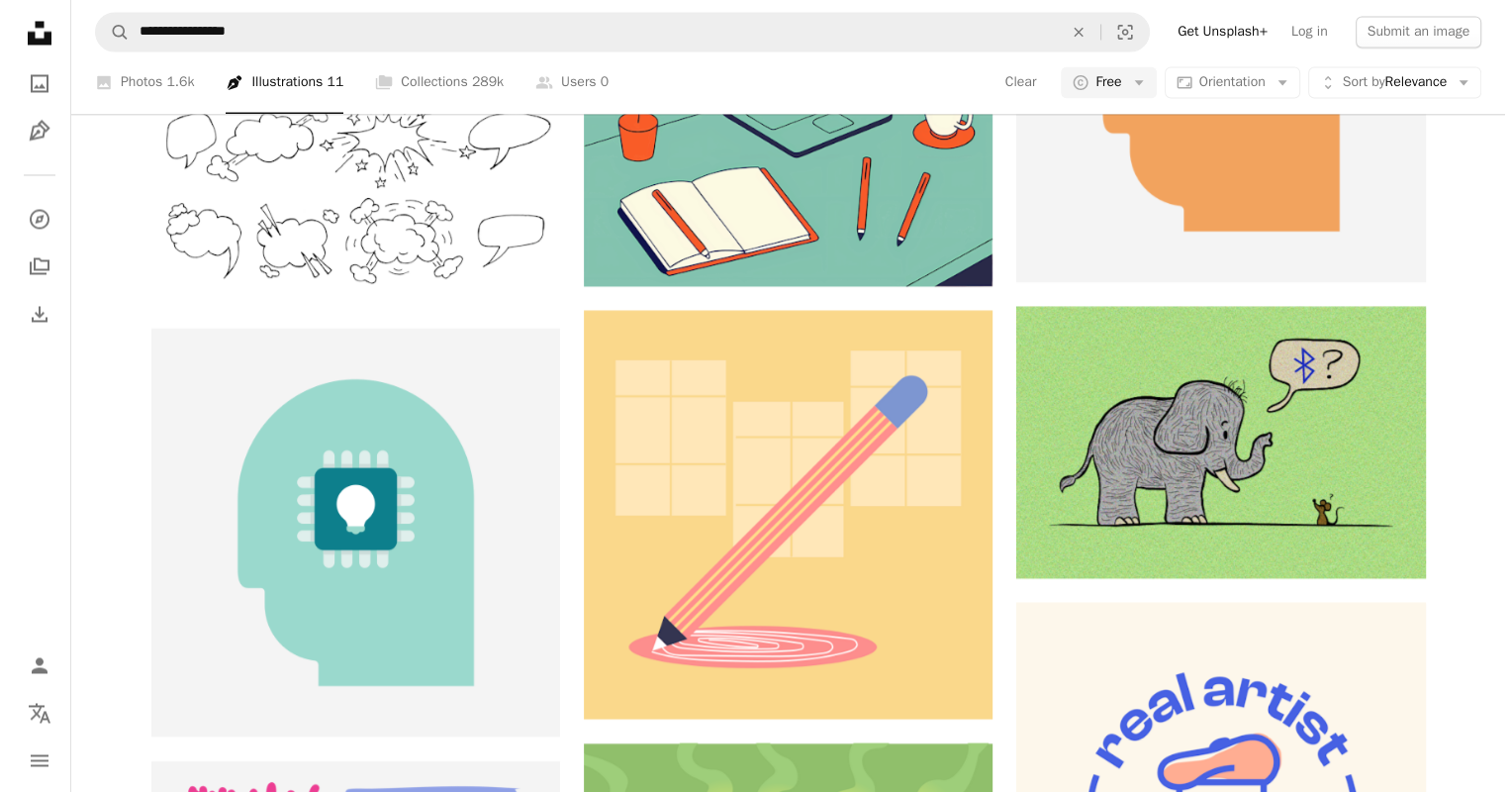 scroll, scrollTop: 4673, scrollLeft: 0, axis: vertical 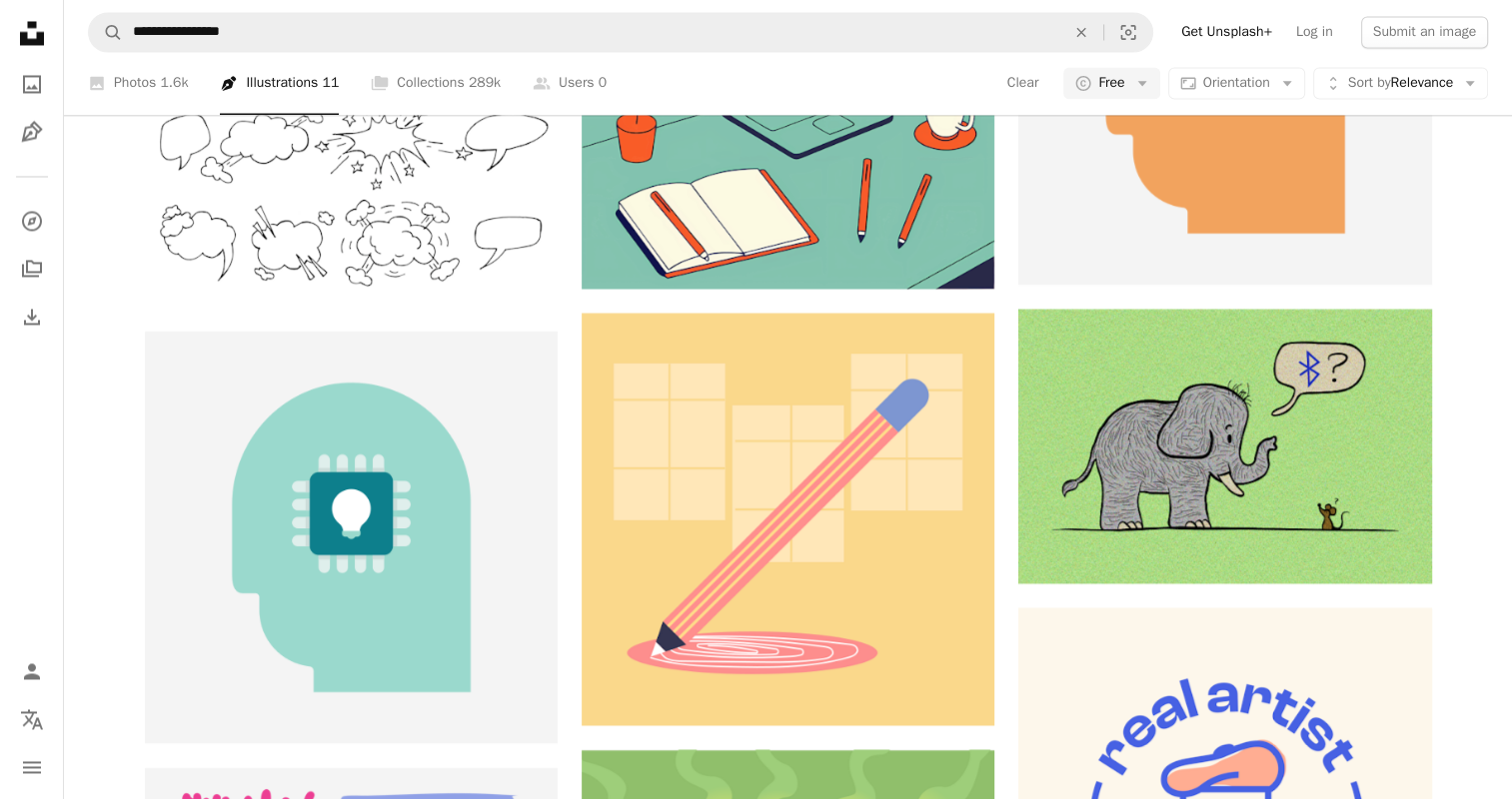 click at bounding box center [351, 1410] 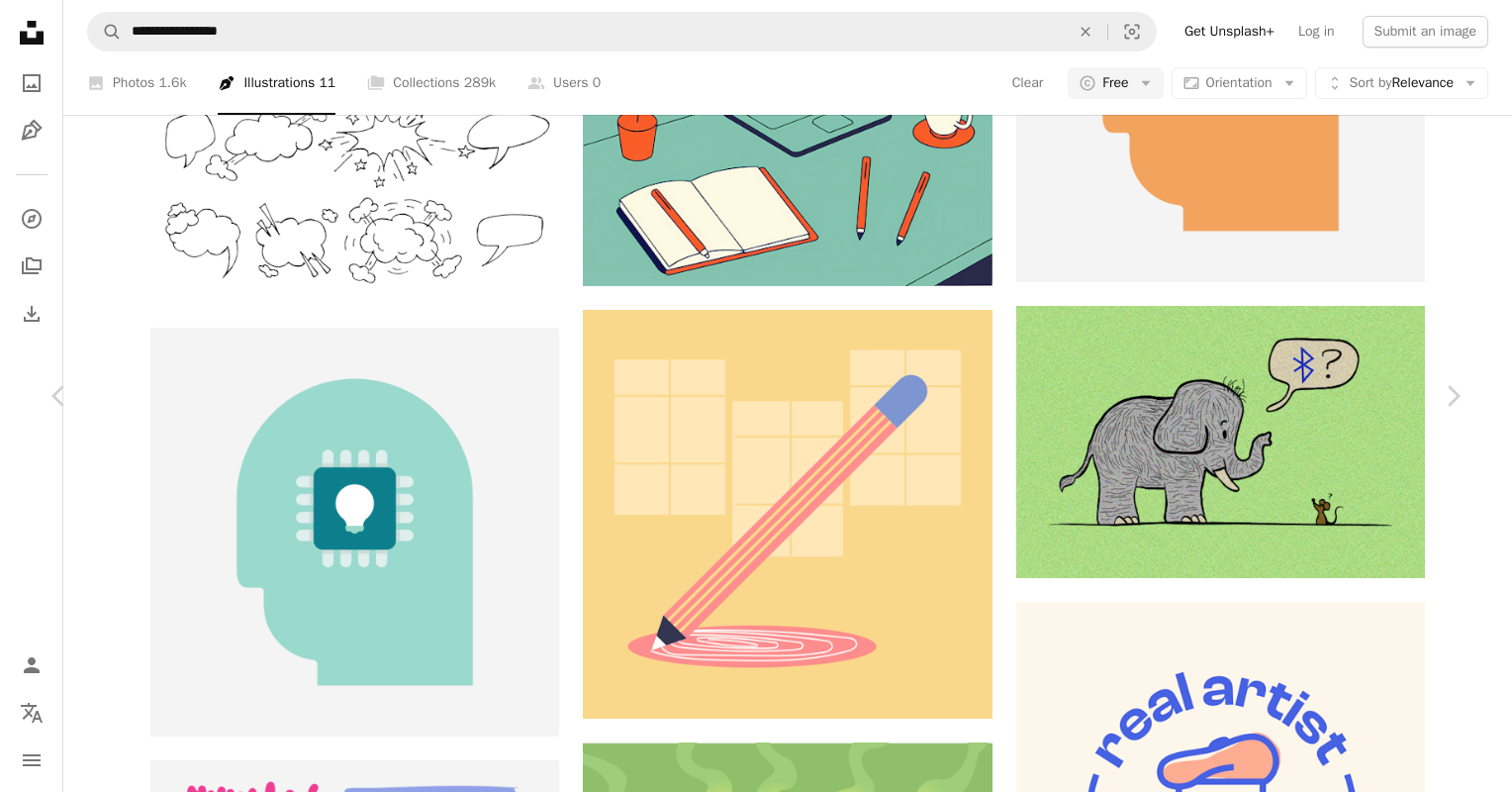 click on "Download free Chevron down" at bounding box center (1289, 6958) 